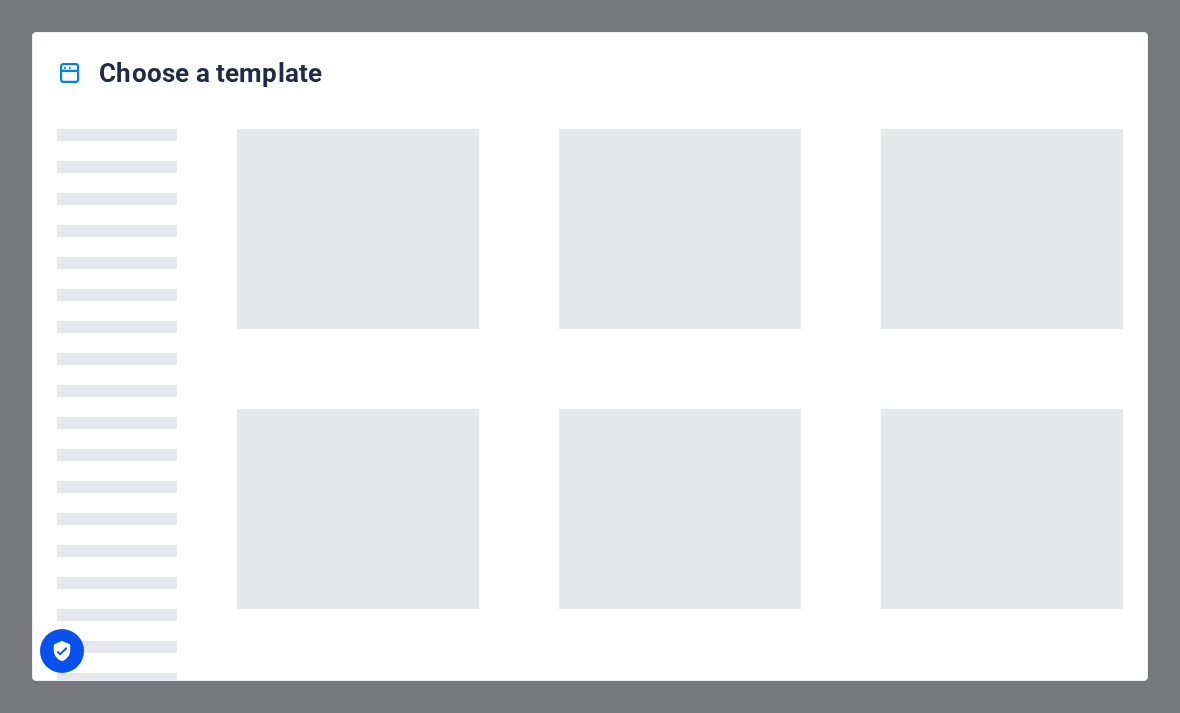 scroll, scrollTop: 0, scrollLeft: 0, axis: both 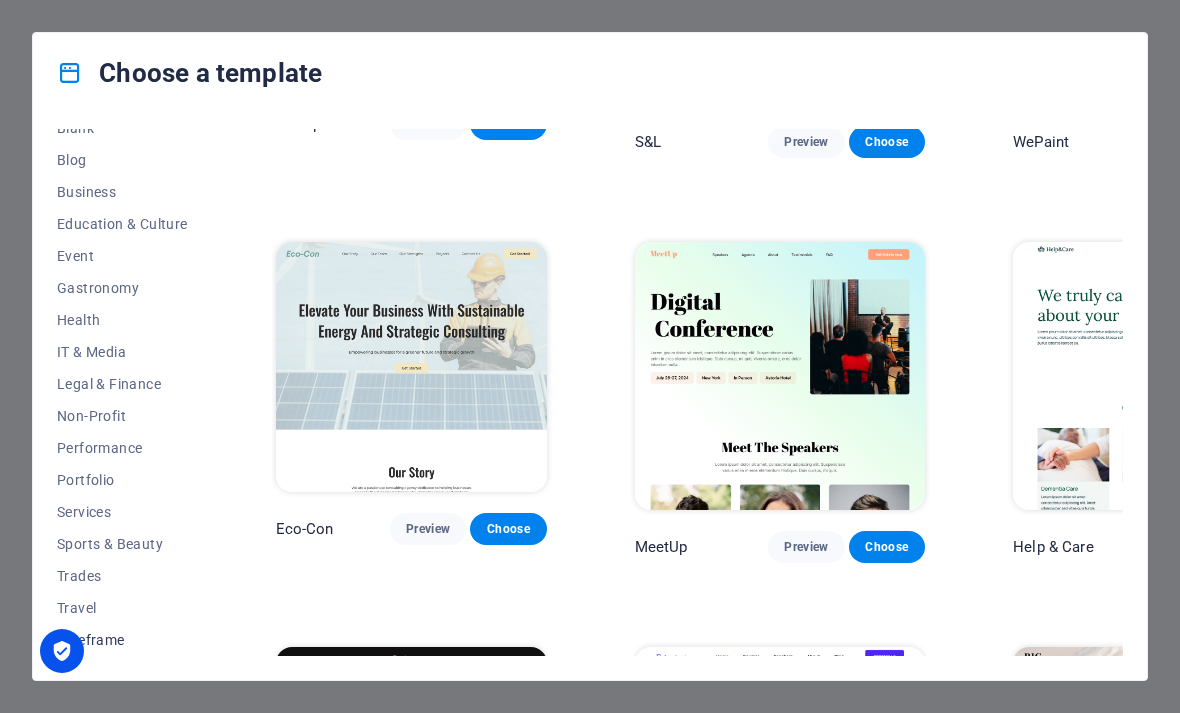 click on "Wireframe" at bounding box center [122, 640] 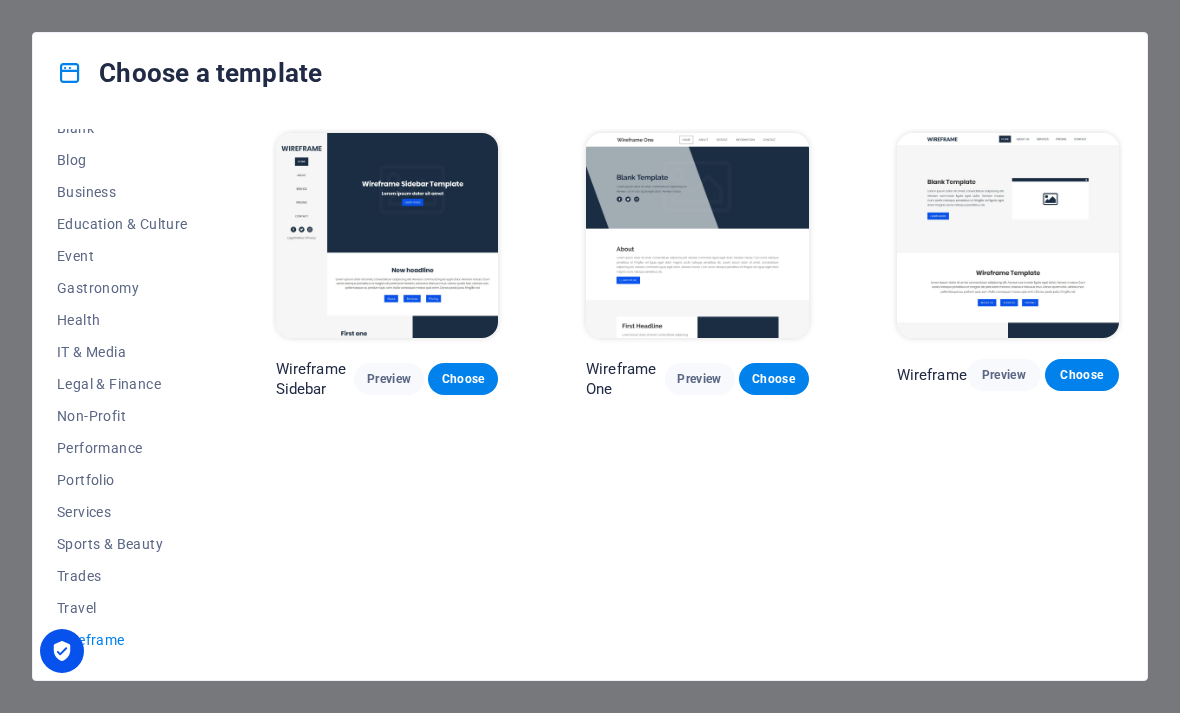 scroll, scrollTop: 0, scrollLeft: 0, axis: both 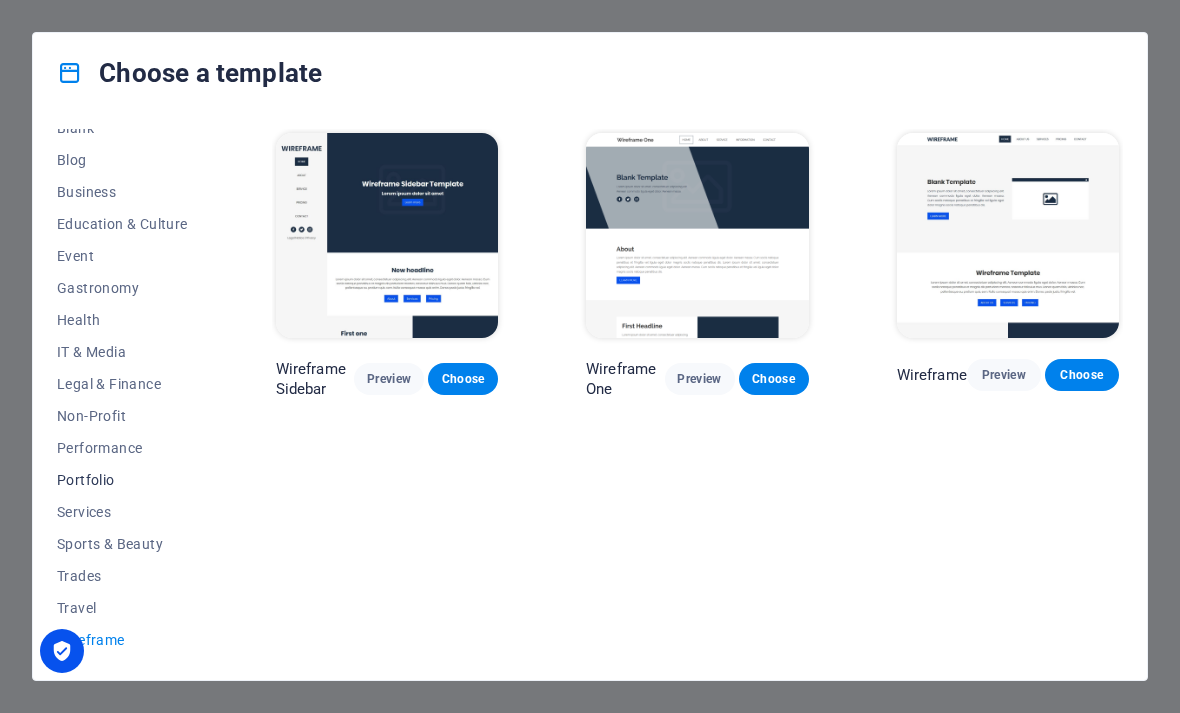 click on "Portfolio" at bounding box center (122, 480) 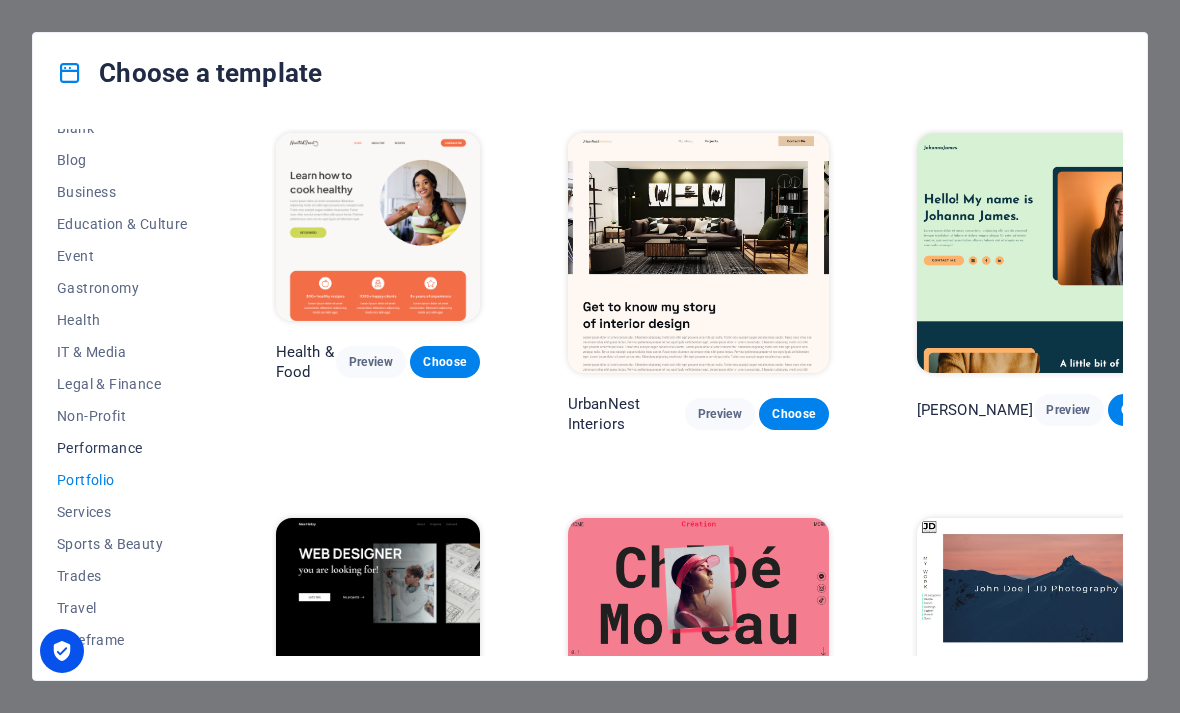 scroll, scrollTop: 273, scrollLeft: 0, axis: vertical 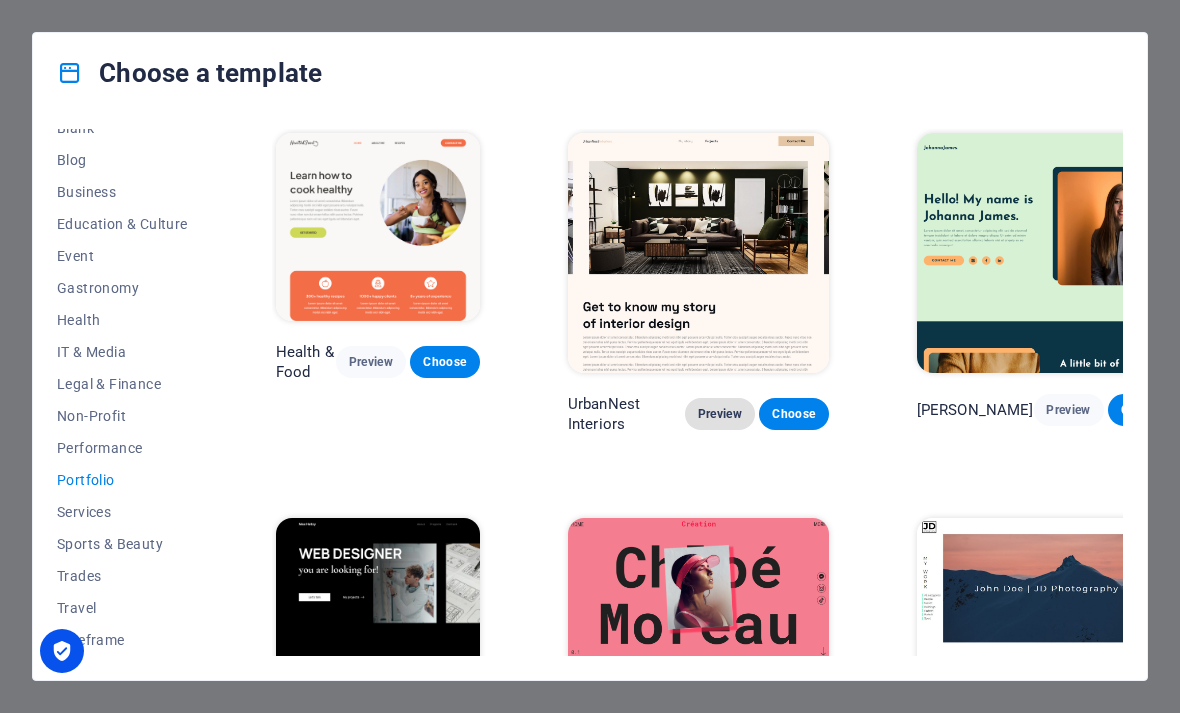 click on "Preview" at bounding box center (720, 414) 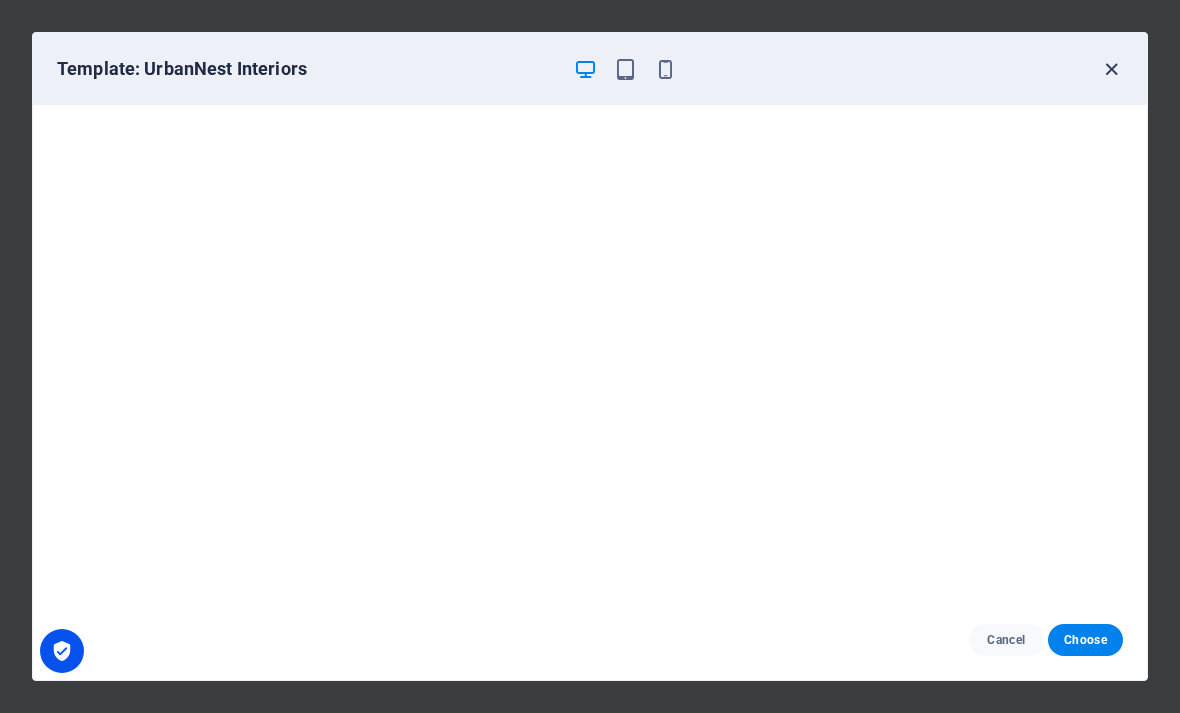 click at bounding box center (1111, 69) 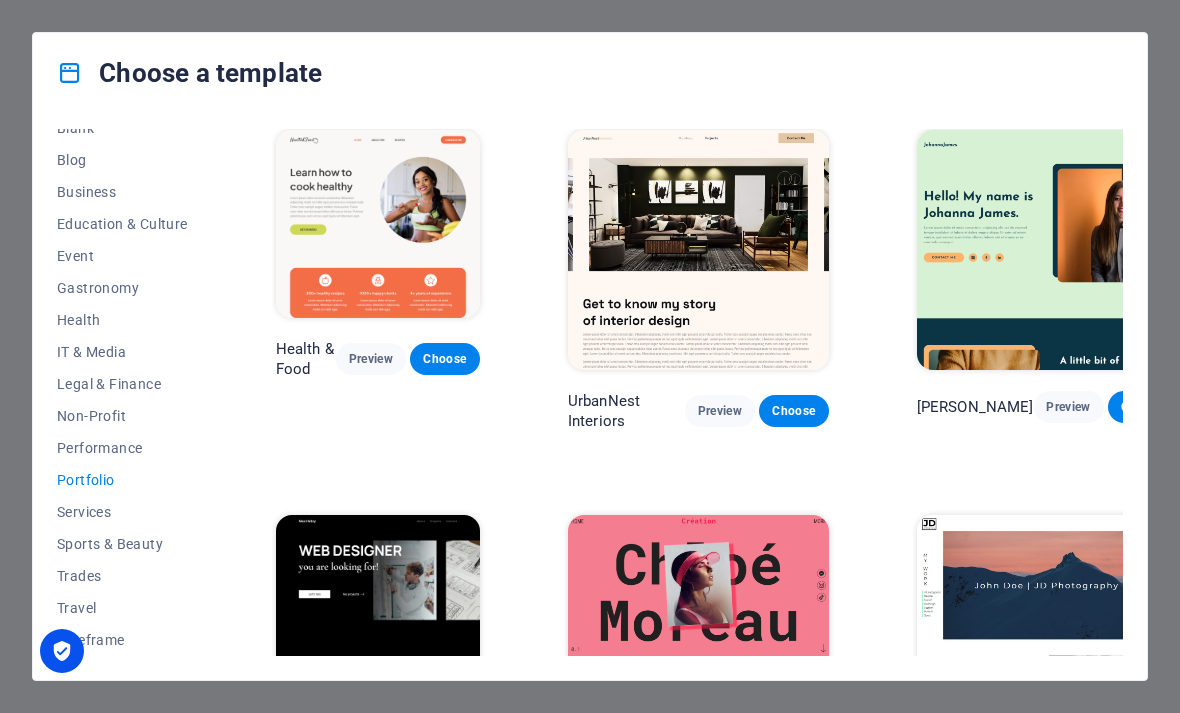 scroll, scrollTop: 69, scrollLeft: 0, axis: vertical 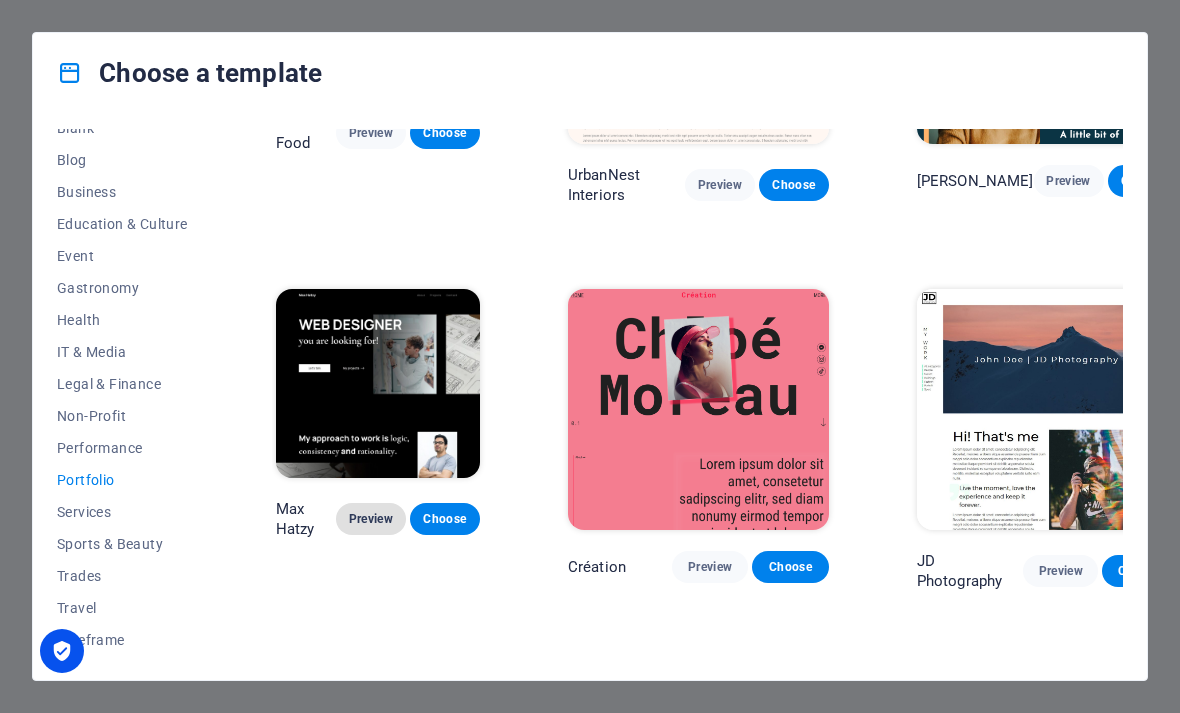 click on "Preview" at bounding box center (371, 519) 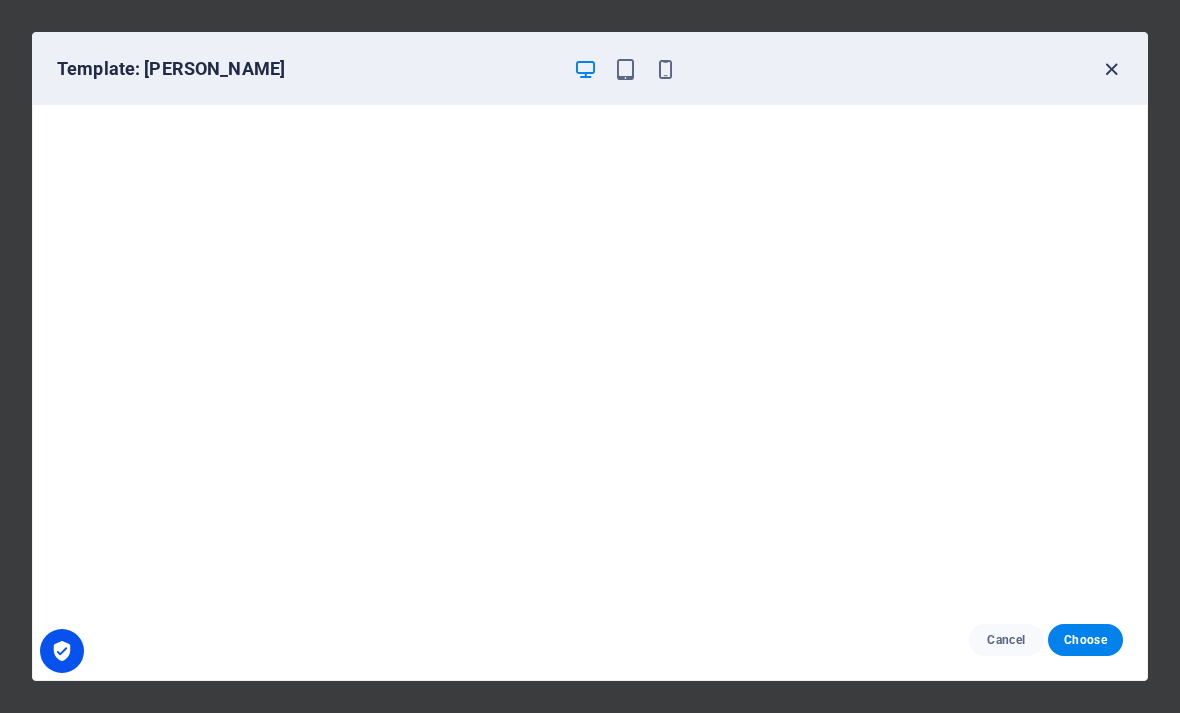 click at bounding box center [1111, 69] 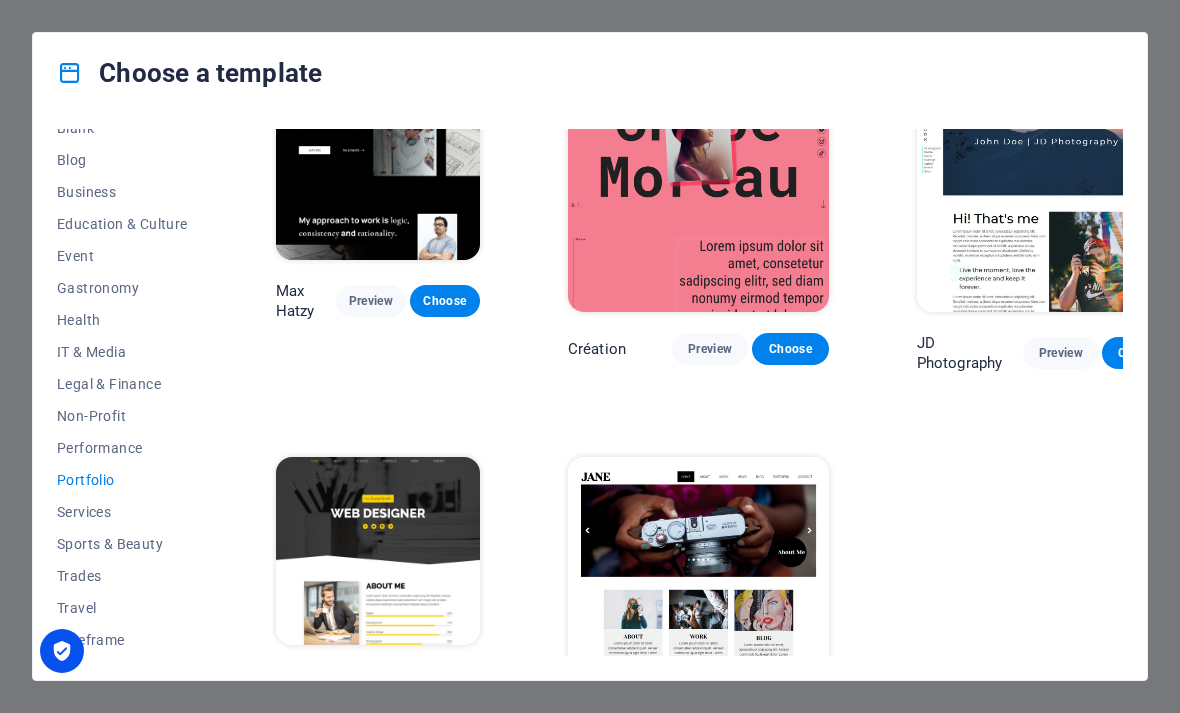 scroll, scrollTop: 446, scrollLeft: 0, axis: vertical 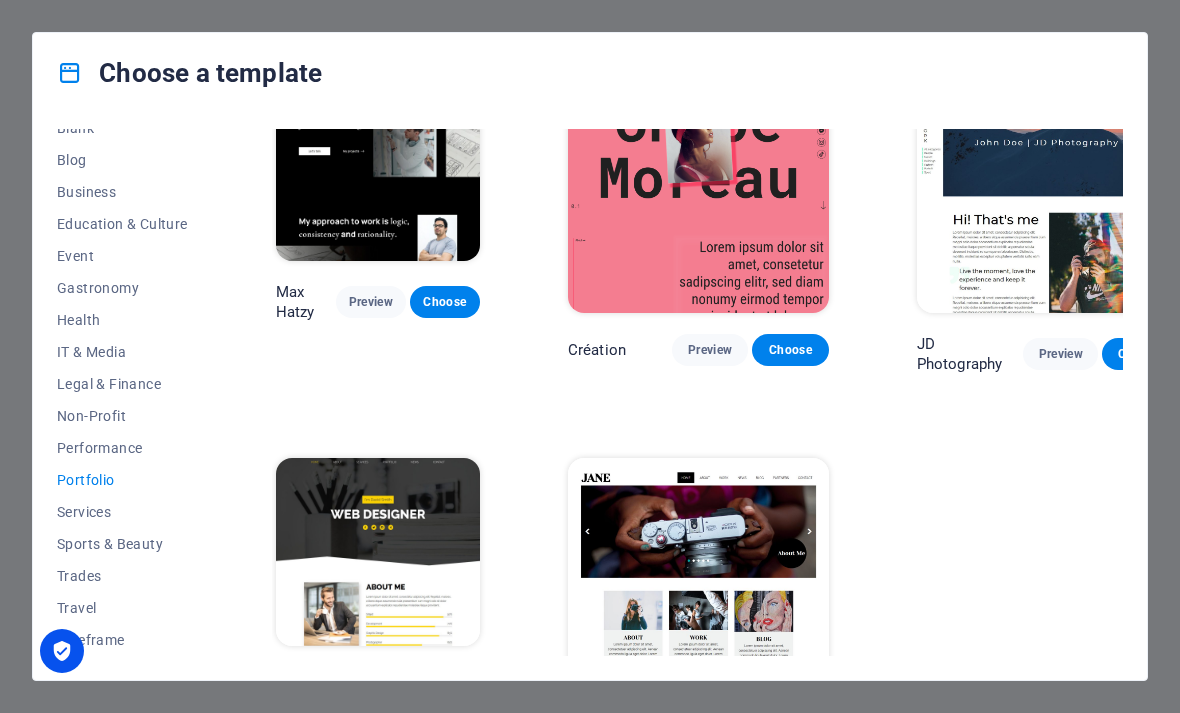 click on "Preview" at bounding box center [720, 735] 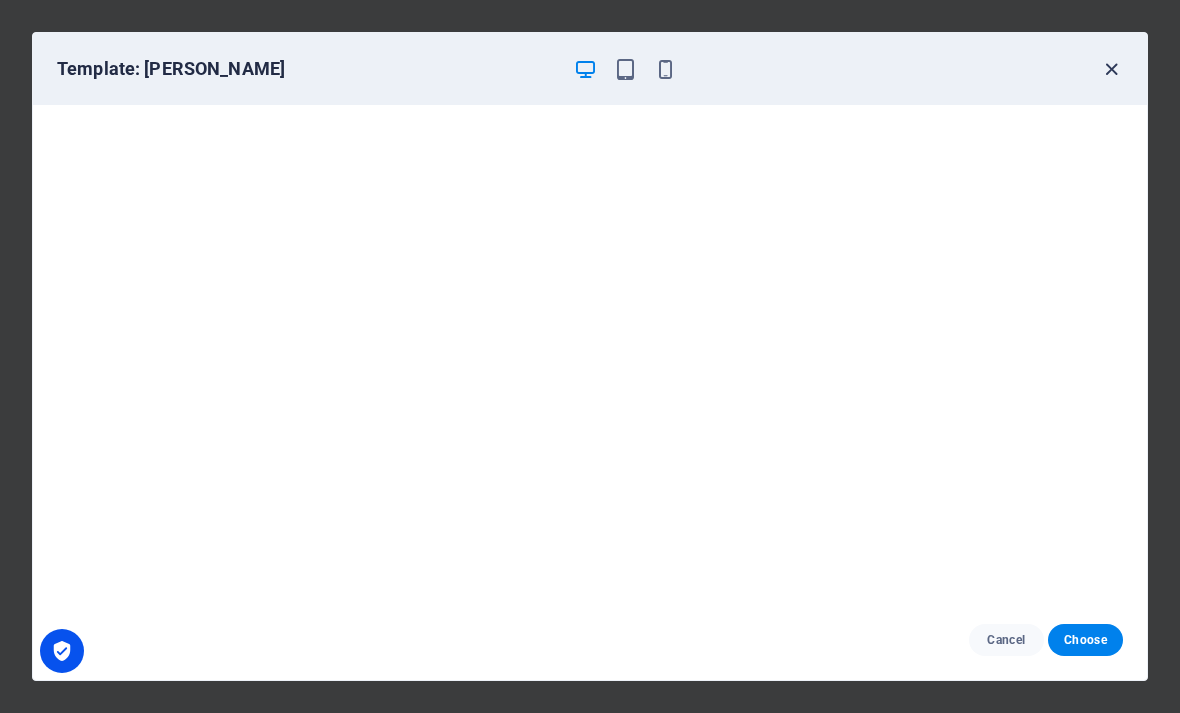 click at bounding box center [1111, 69] 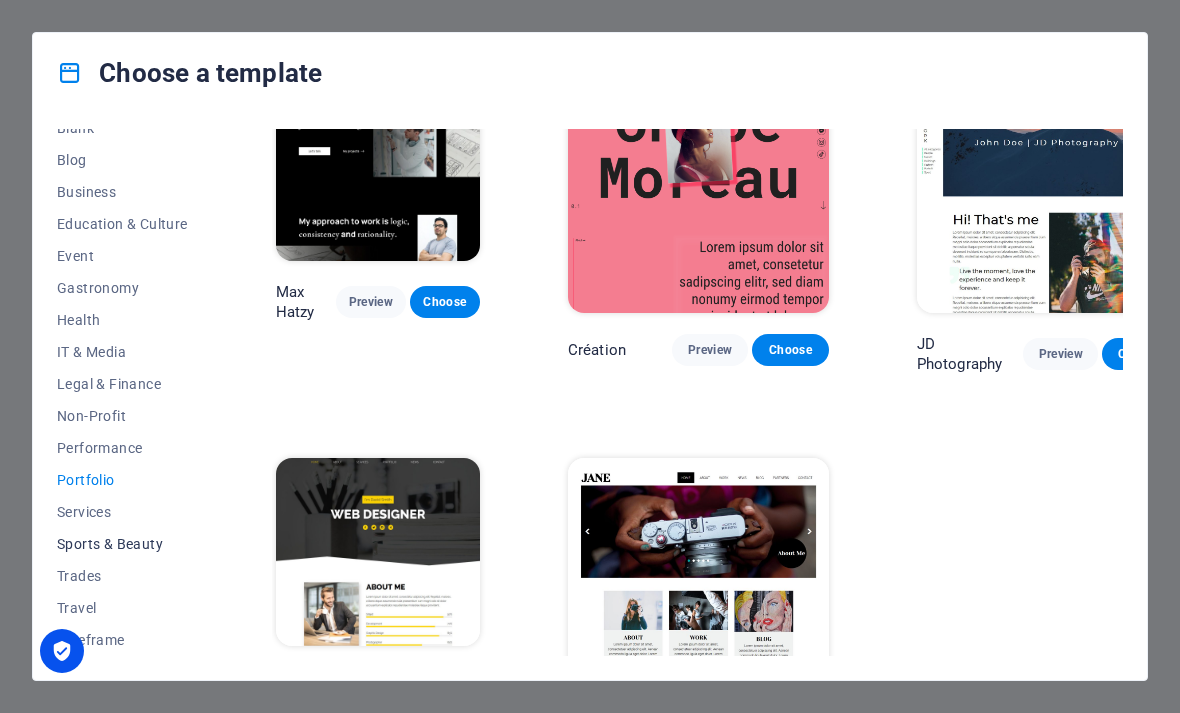 scroll, scrollTop: 446, scrollLeft: 0, axis: vertical 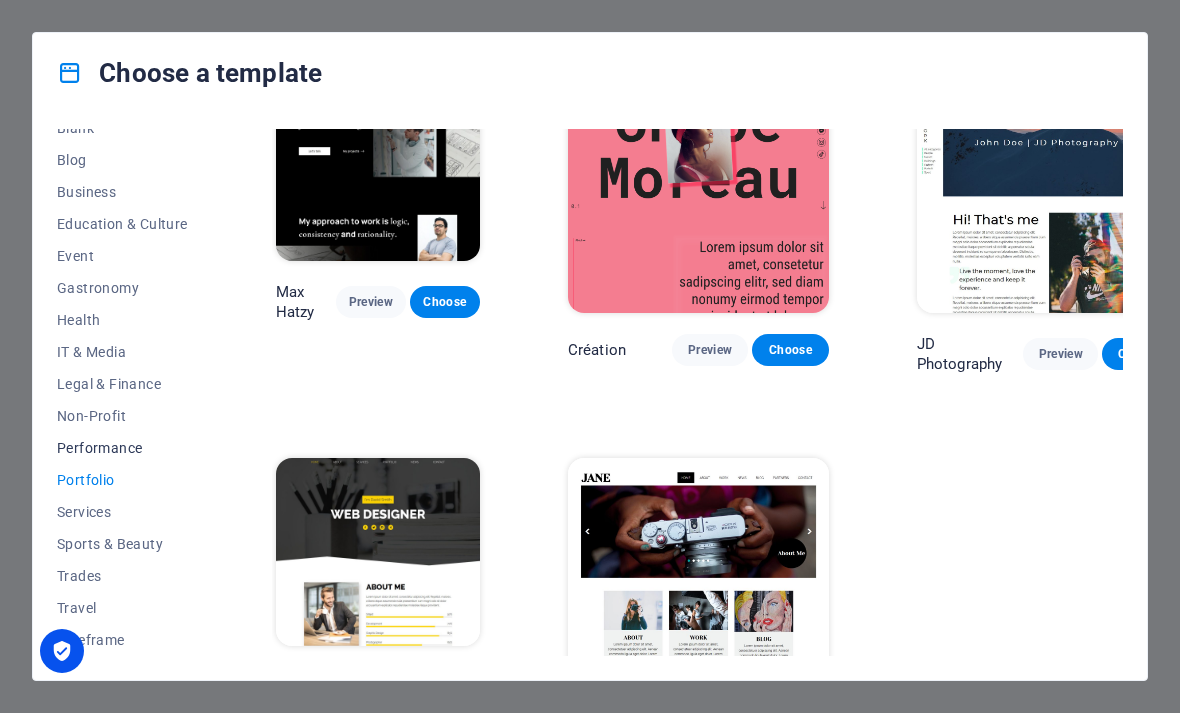 click on "Performance" at bounding box center [122, 448] 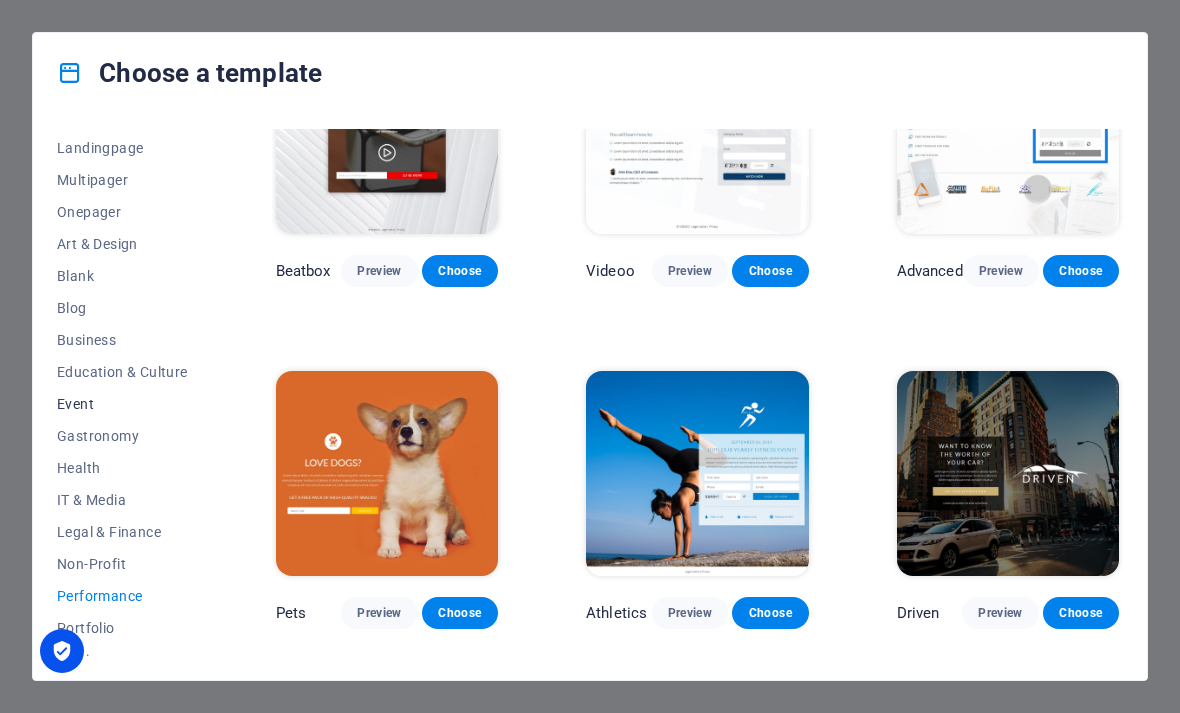 scroll, scrollTop: 110, scrollLeft: 0, axis: vertical 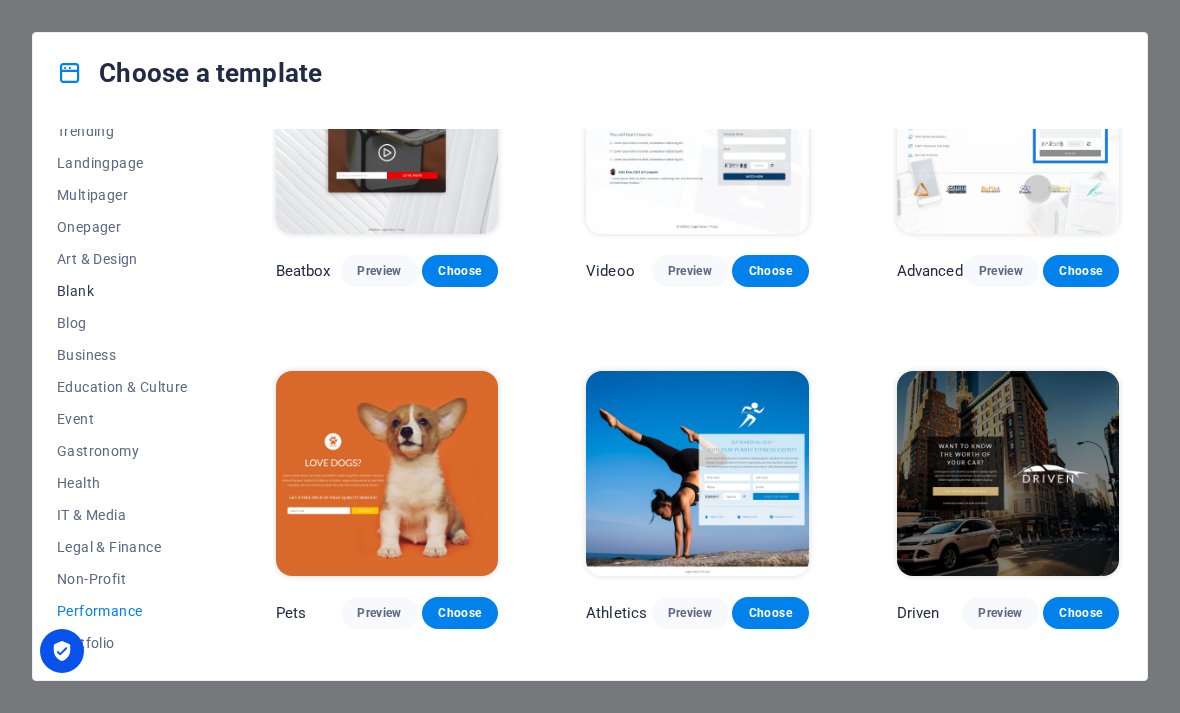 click on "Blank" at bounding box center [122, 291] 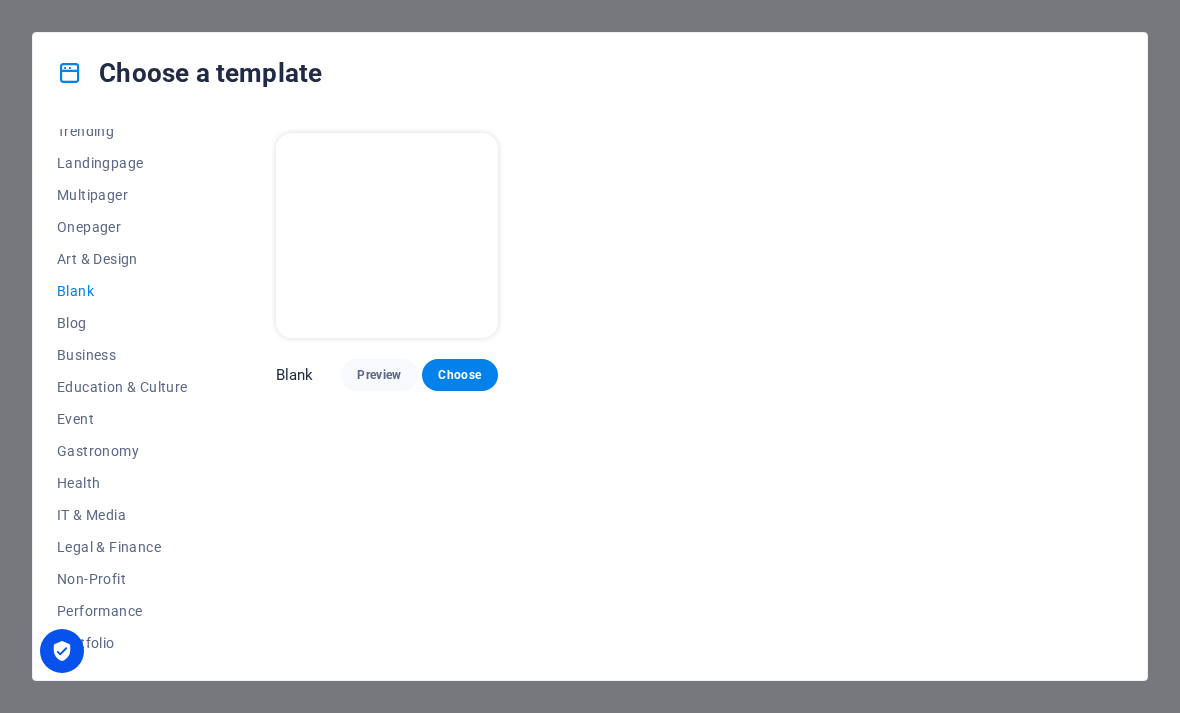 scroll, scrollTop: 0, scrollLeft: 0, axis: both 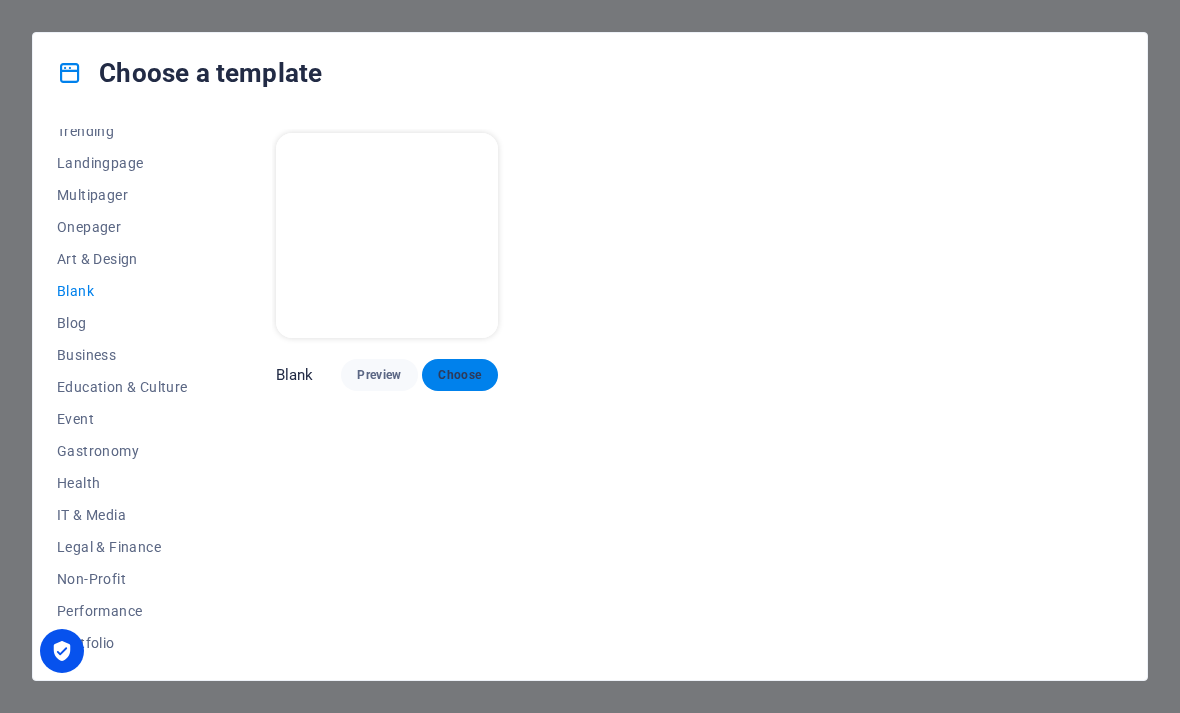 click on "Choose" at bounding box center [460, 375] 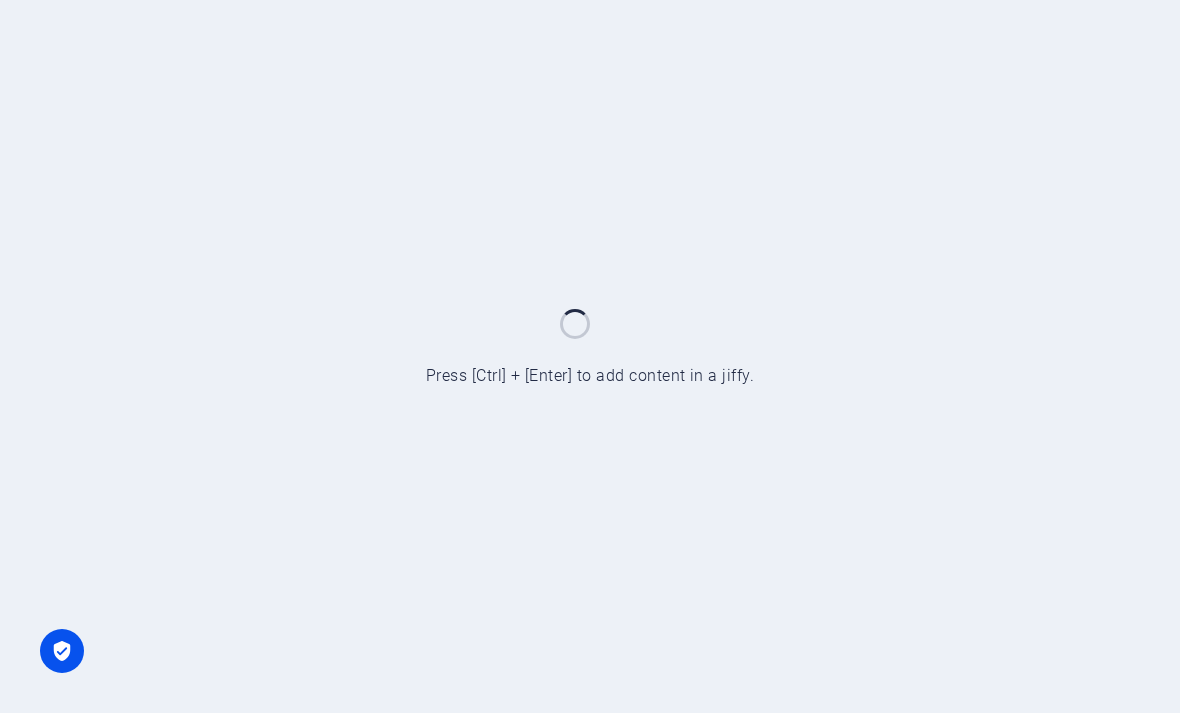 scroll, scrollTop: 0, scrollLeft: 0, axis: both 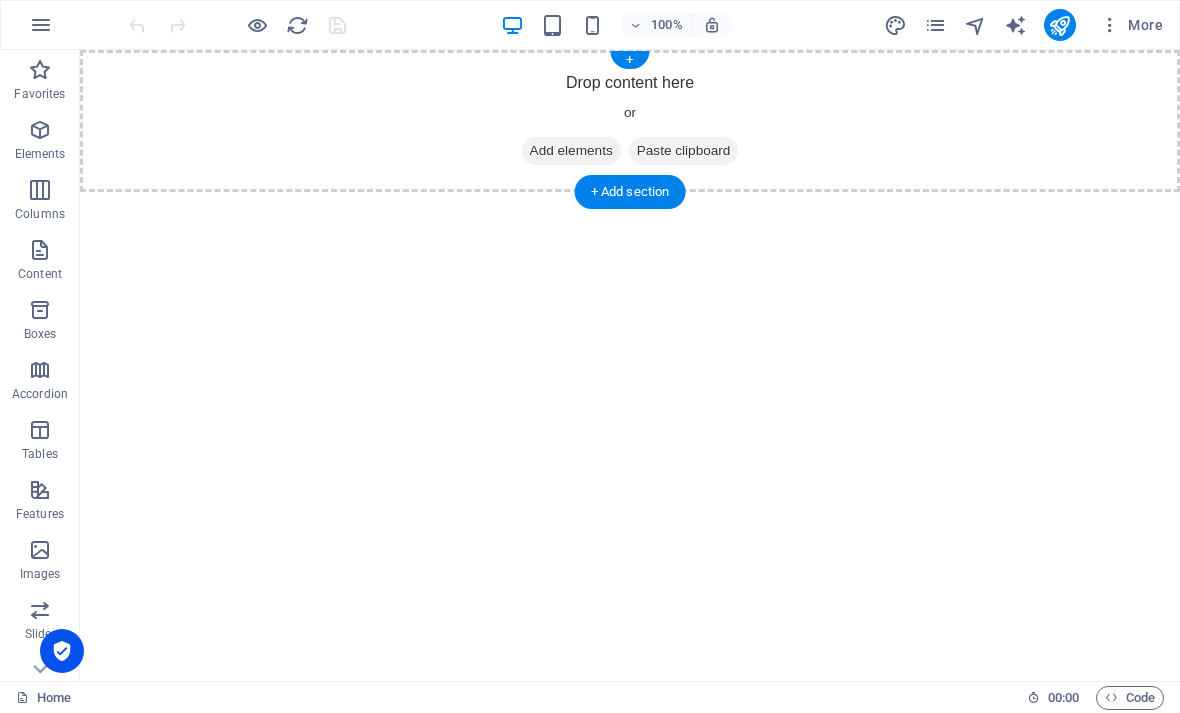 click on "Add elements" at bounding box center [571, 151] 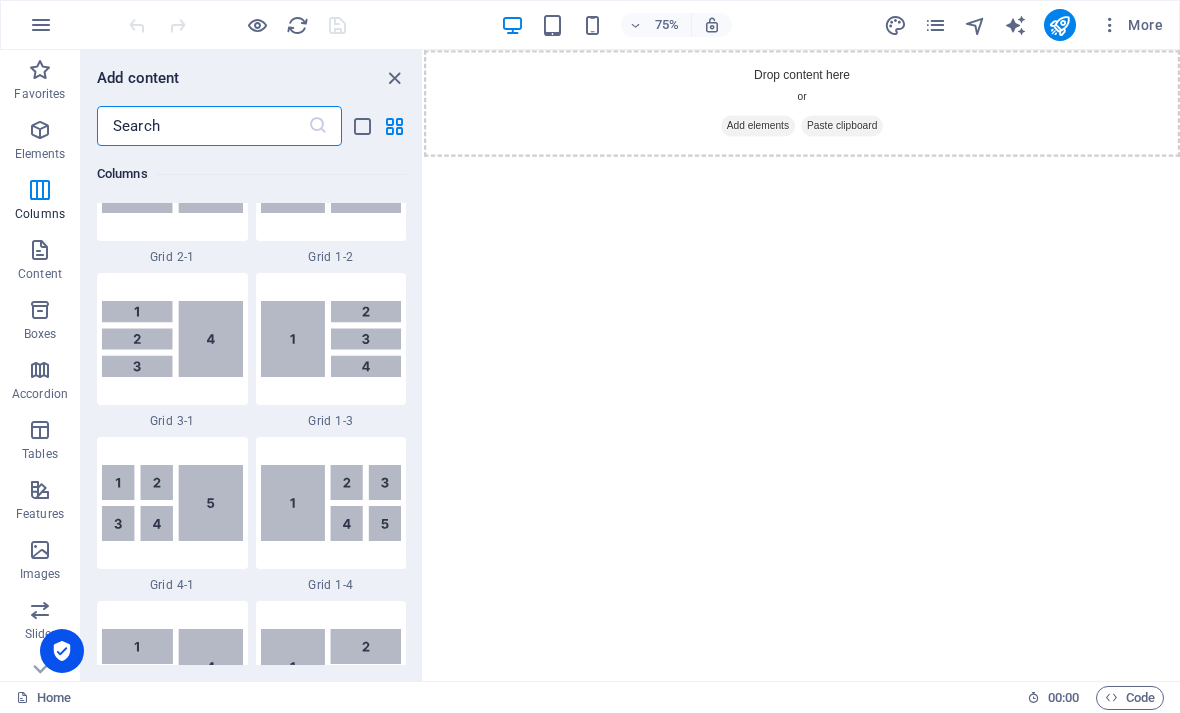 scroll, scrollTop: 3874, scrollLeft: 0, axis: vertical 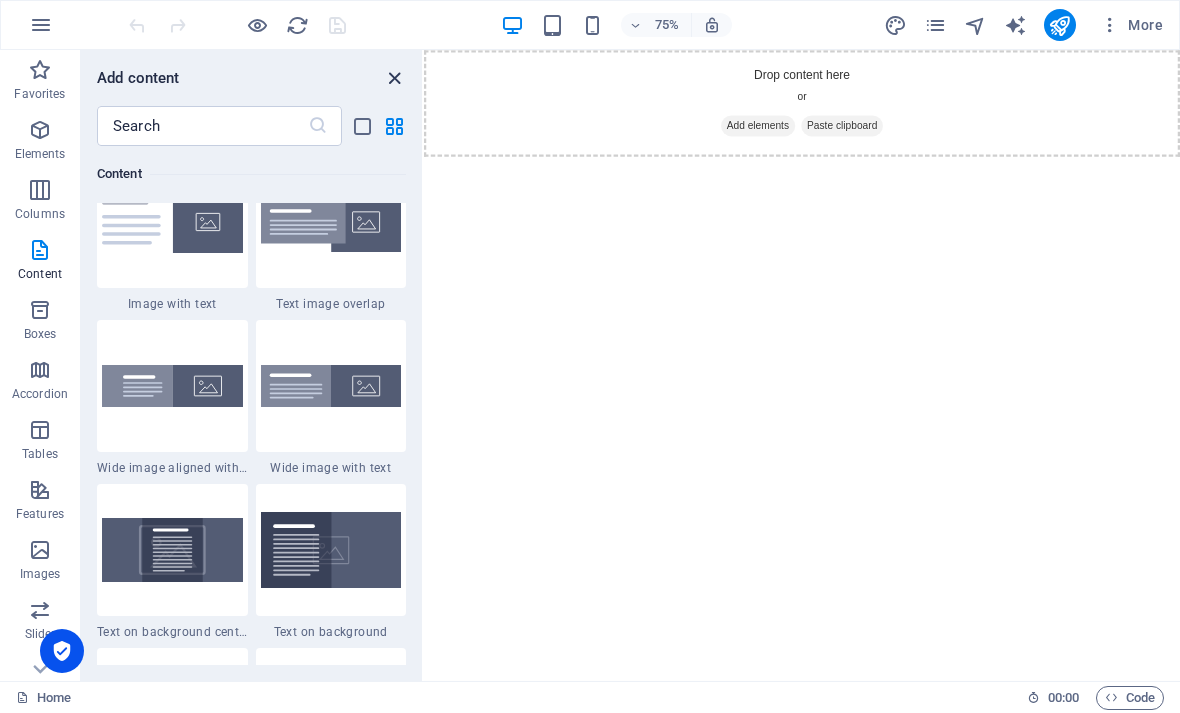 click at bounding box center (394, 78) 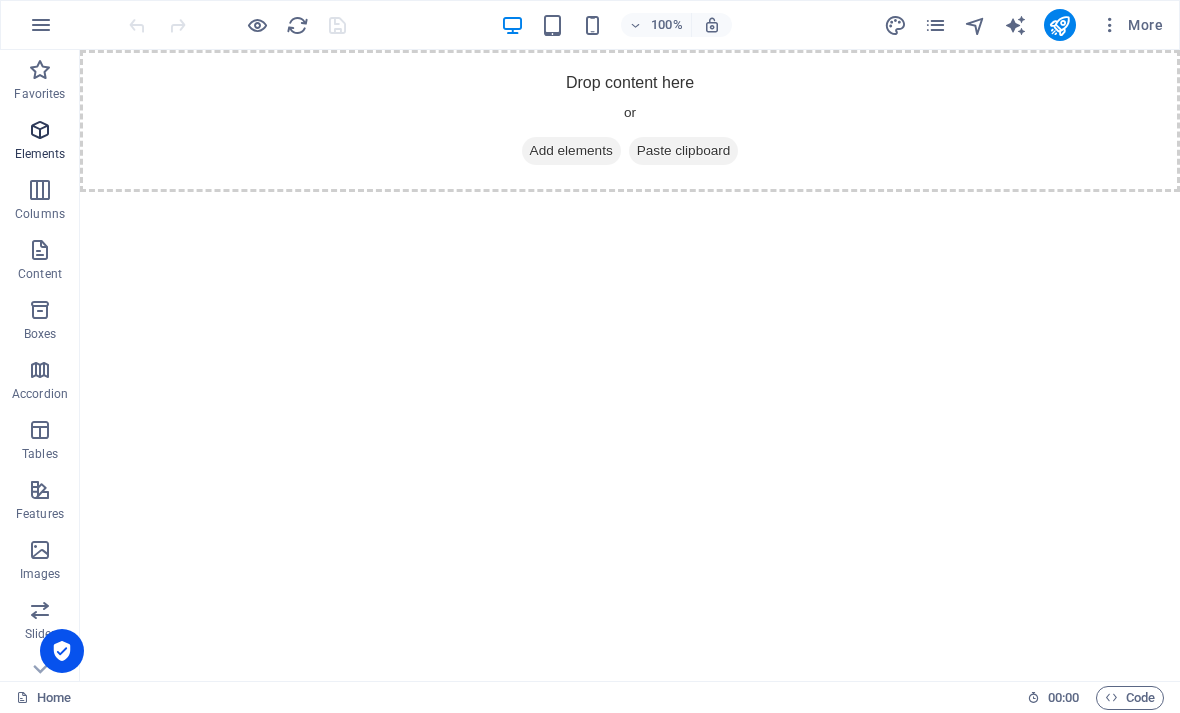 click at bounding box center (40, 130) 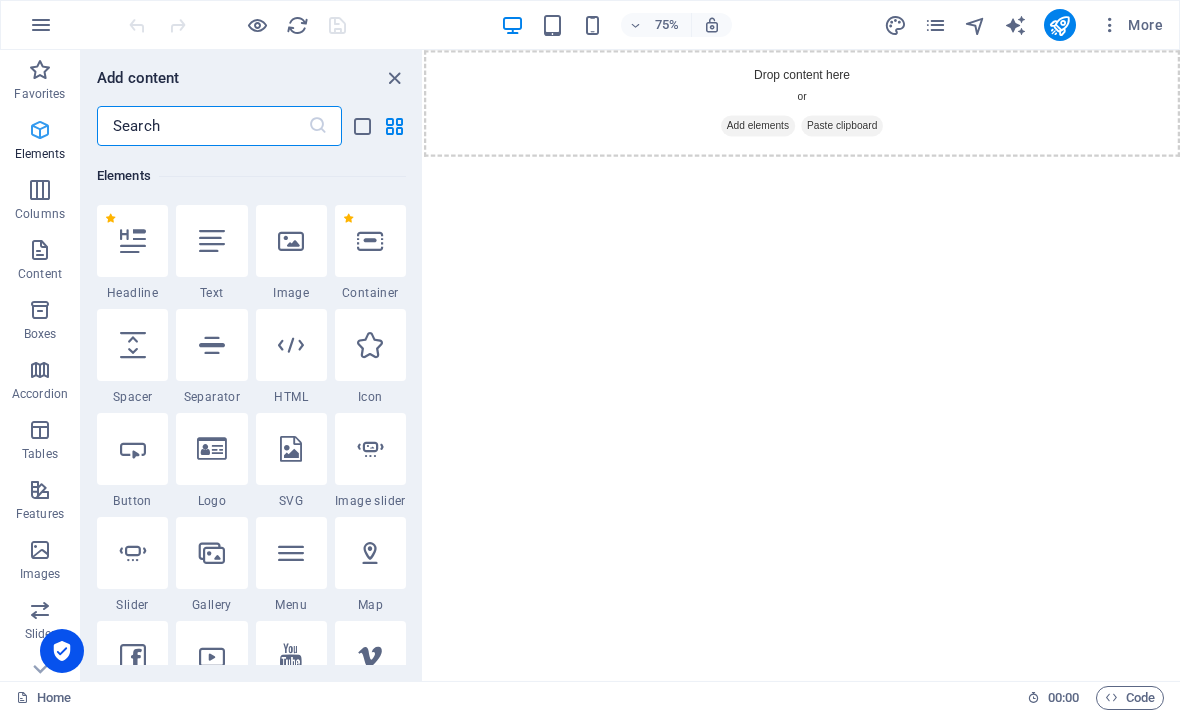 scroll, scrollTop: 213, scrollLeft: 0, axis: vertical 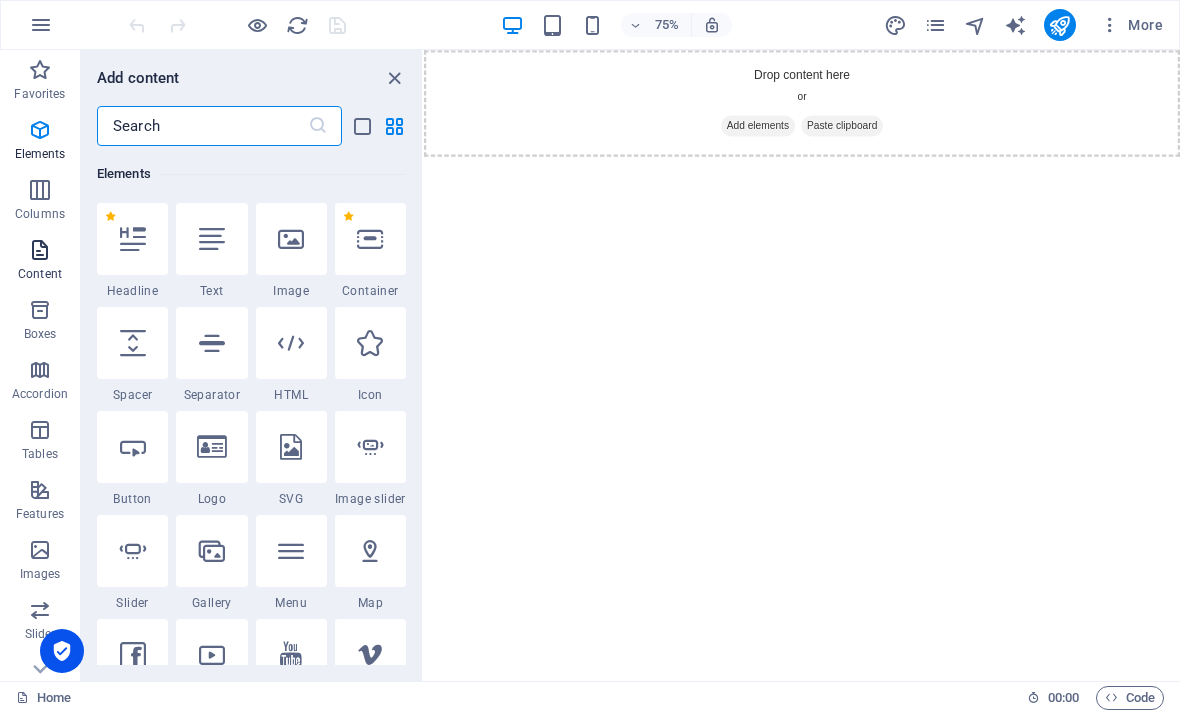 click at bounding box center [40, 250] 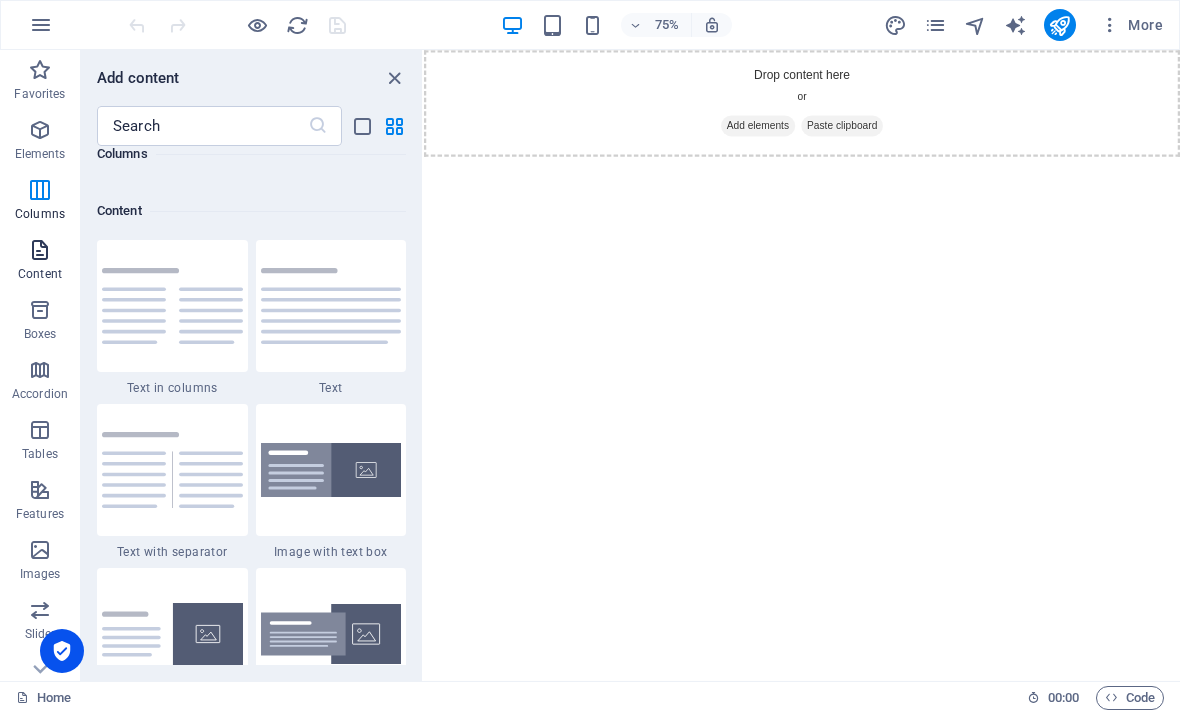 scroll, scrollTop: 3499, scrollLeft: 0, axis: vertical 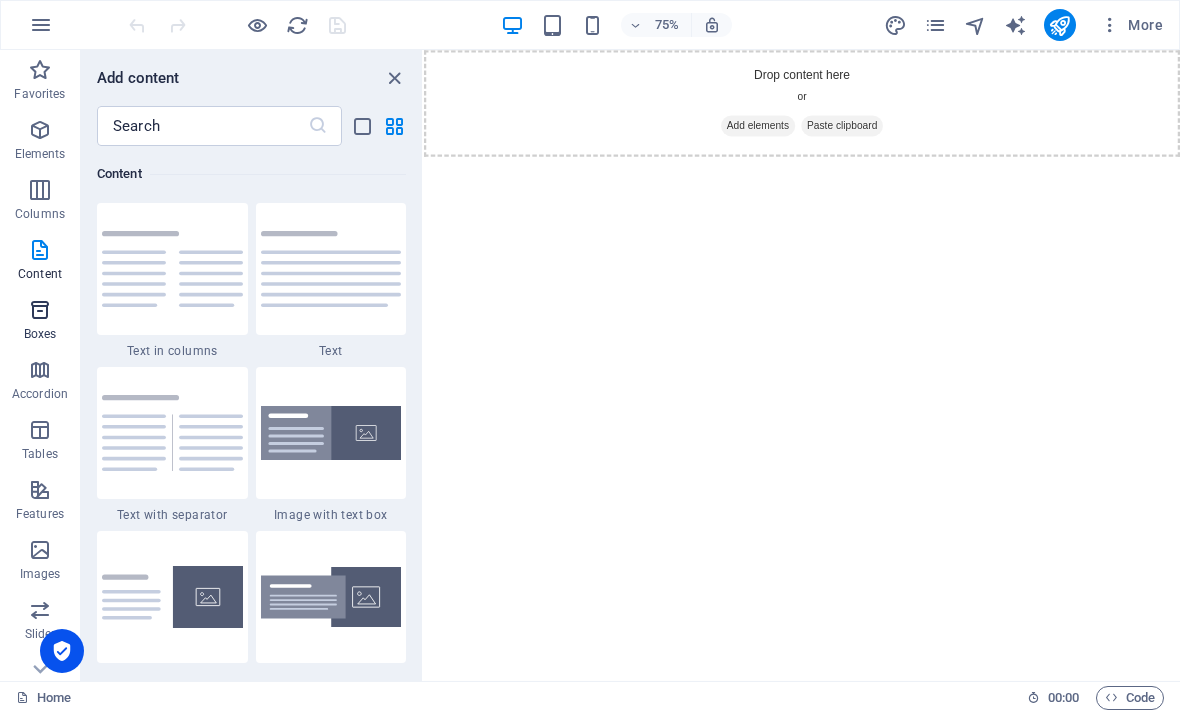 click at bounding box center (40, 310) 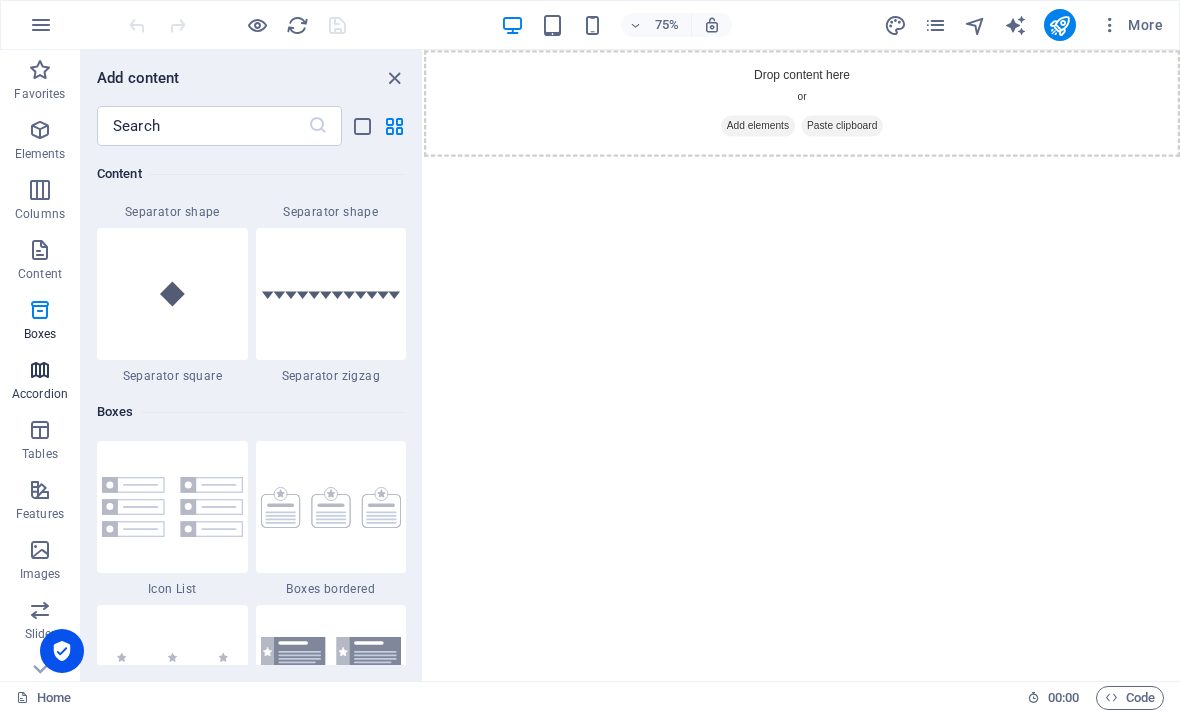 scroll, scrollTop: 5352, scrollLeft: 0, axis: vertical 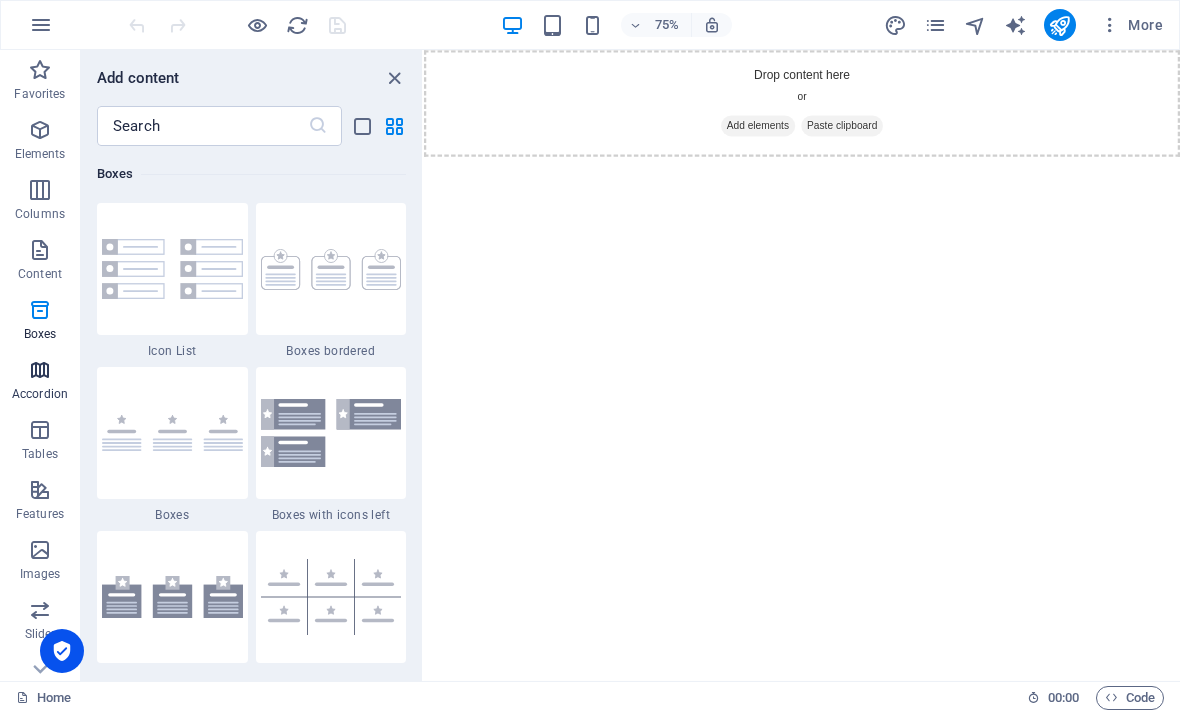 click at bounding box center (40, 370) 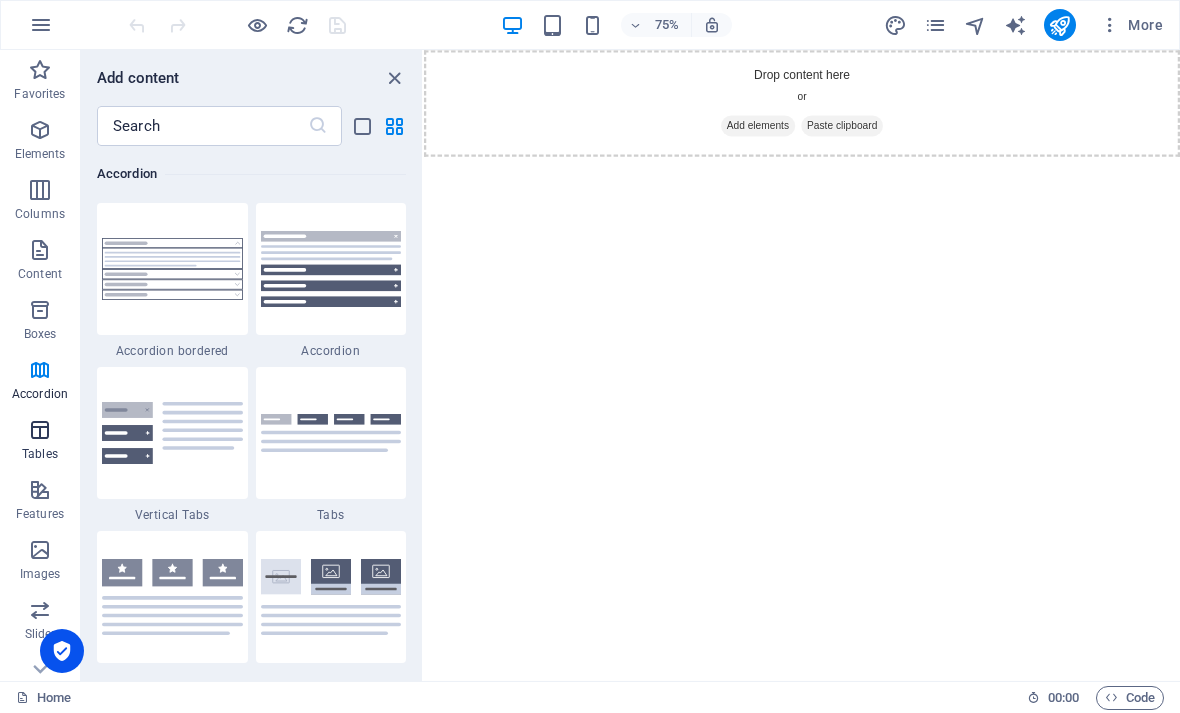 click at bounding box center [40, 430] 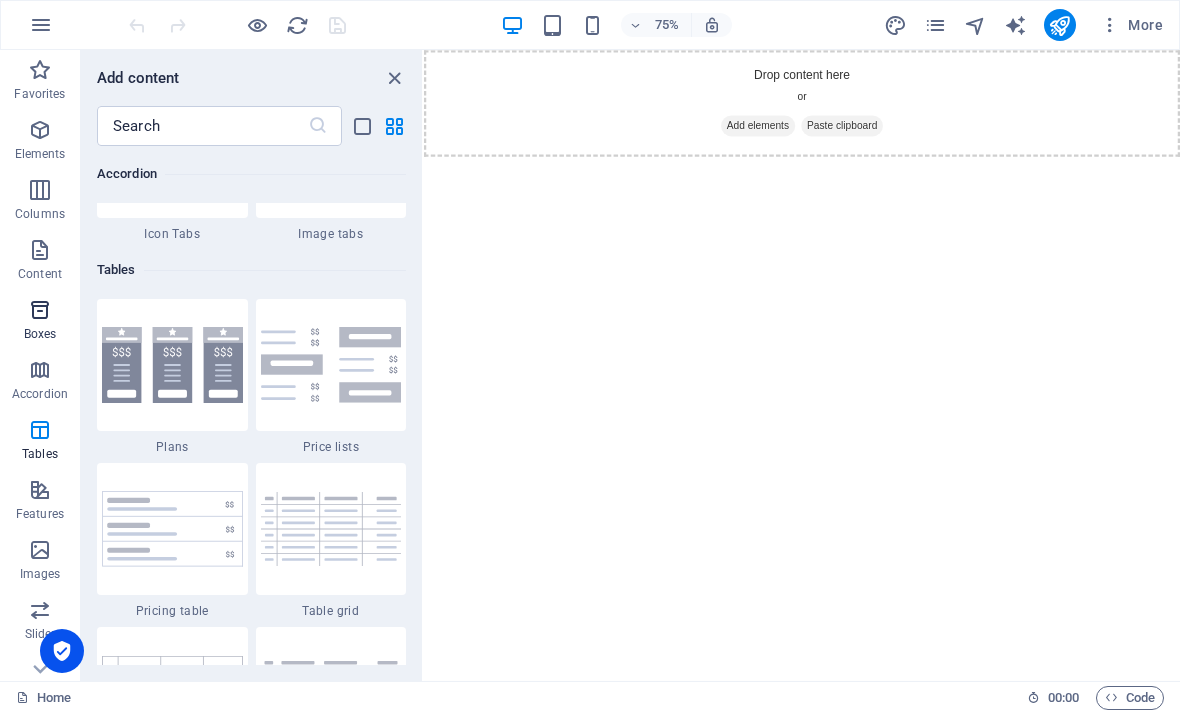 scroll, scrollTop: 6762, scrollLeft: 0, axis: vertical 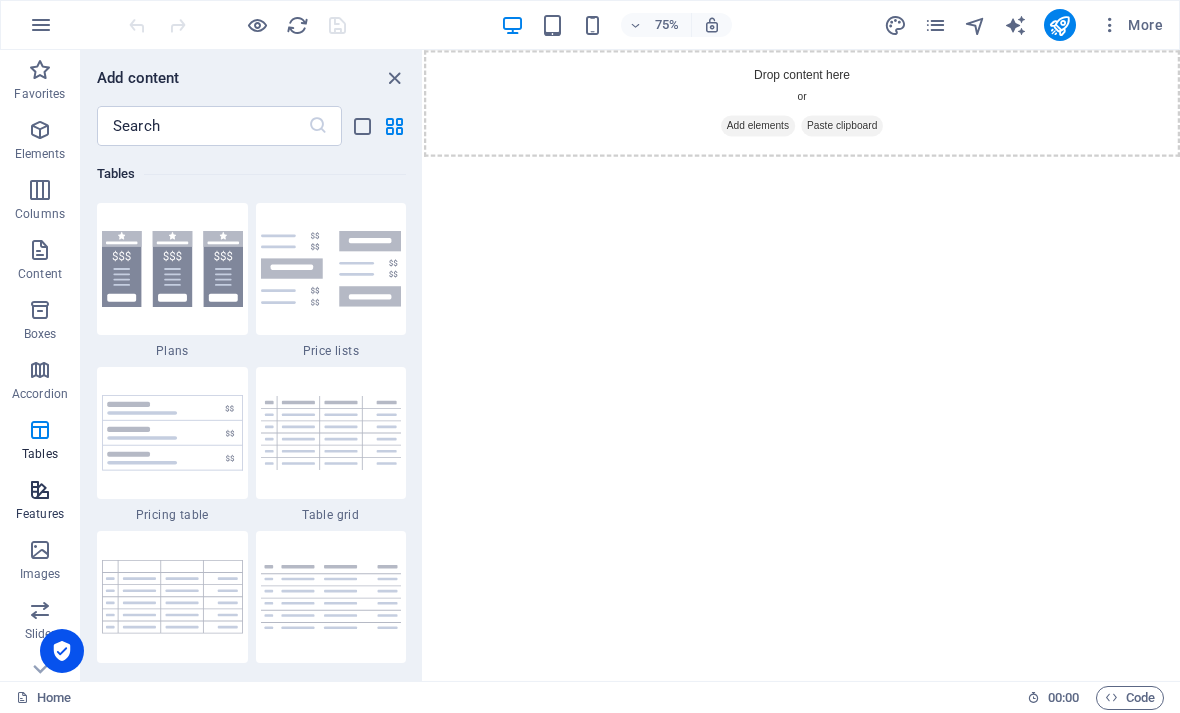 click at bounding box center [40, 490] 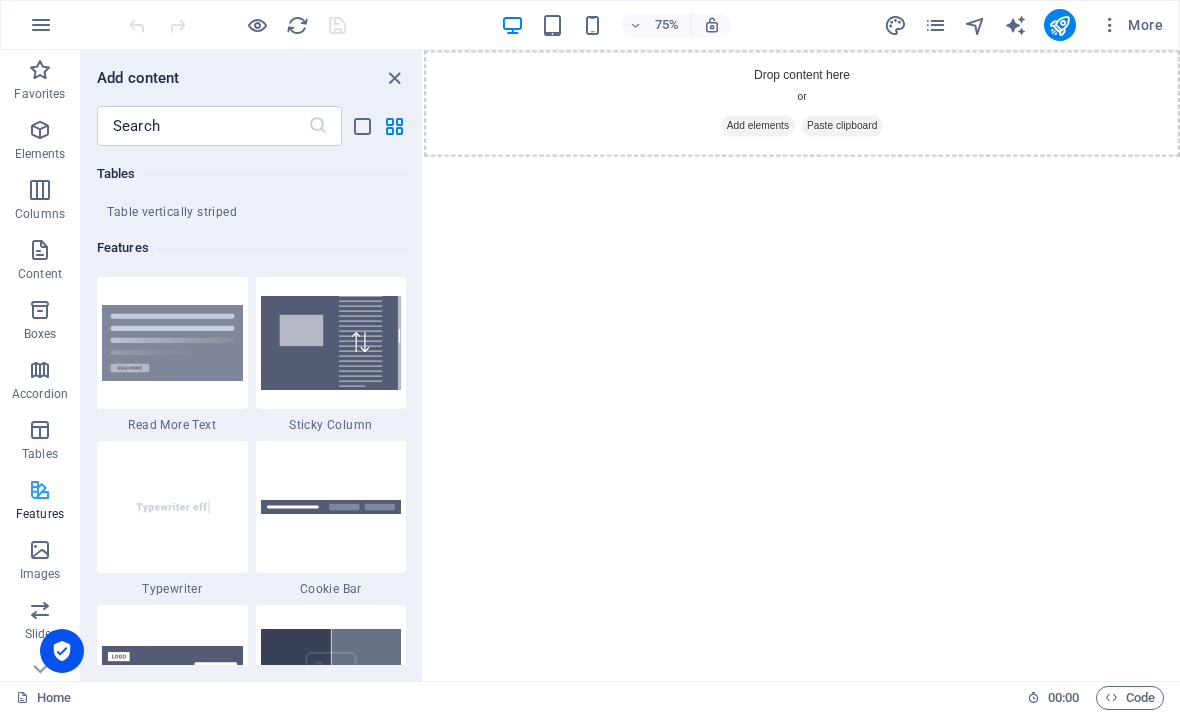 scroll, scrollTop: 7631, scrollLeft: 0, axis: vertical 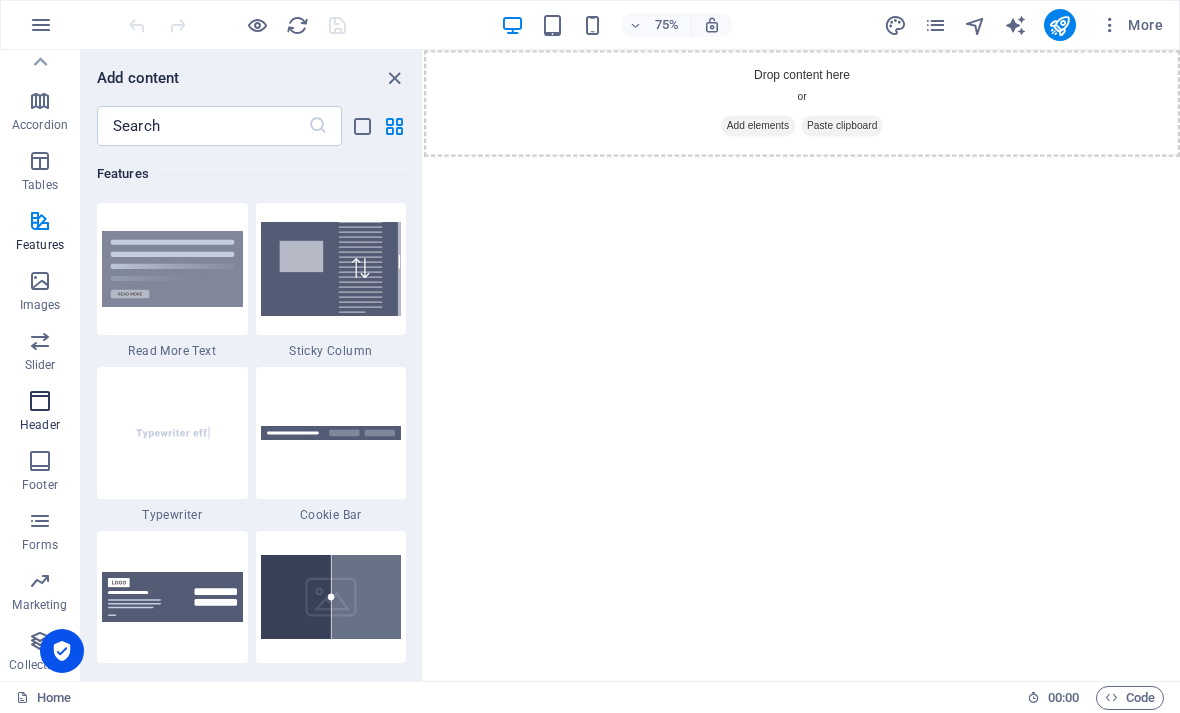 click at bounding box center [40, 401] 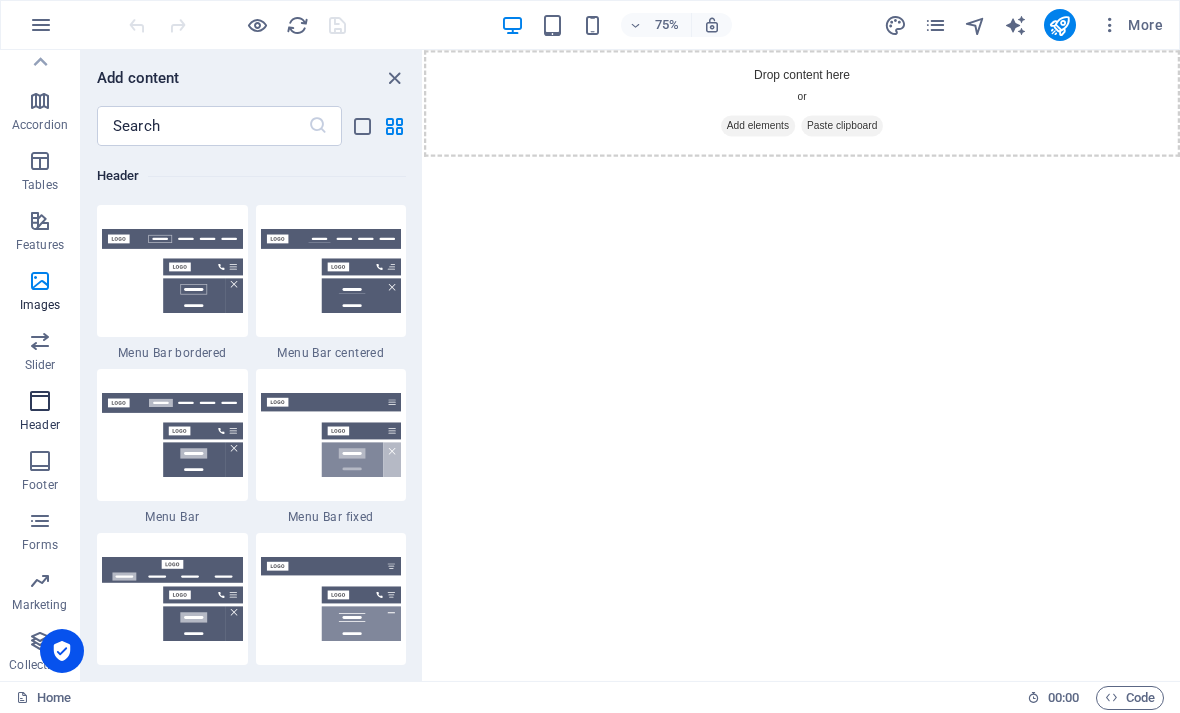 scroll, scrollTop: 11878, scrollLeft: 0, axis: vertical 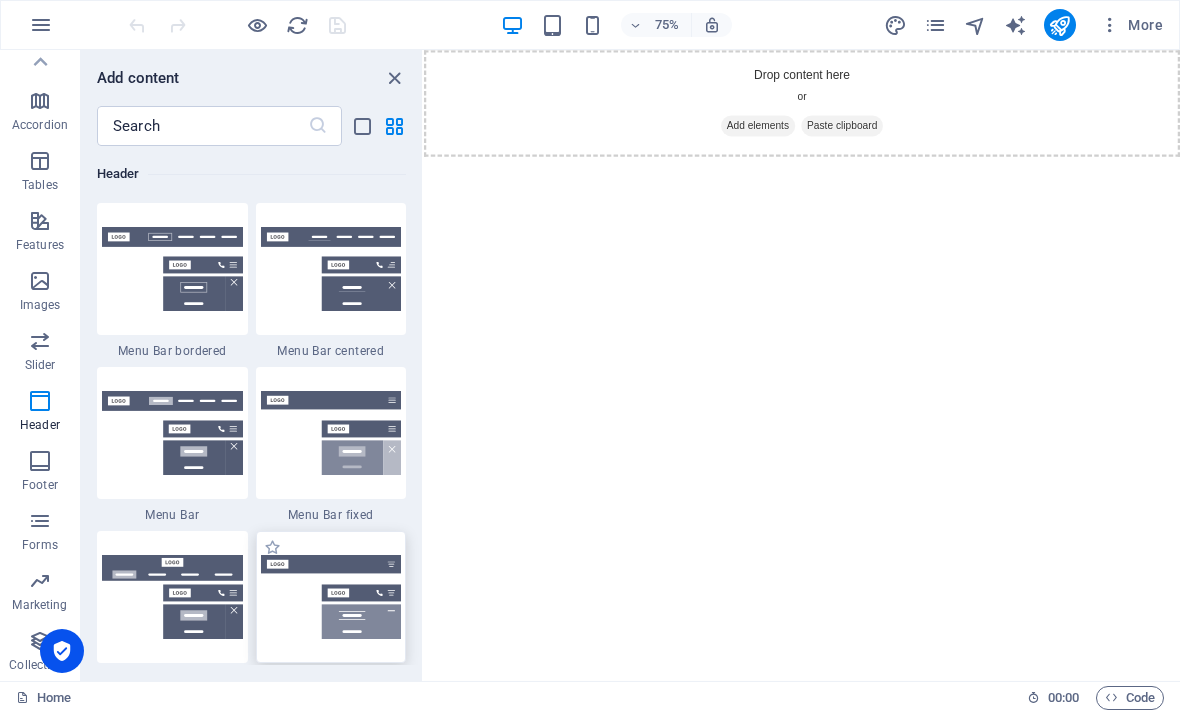 click at bounding box center [331, 597] 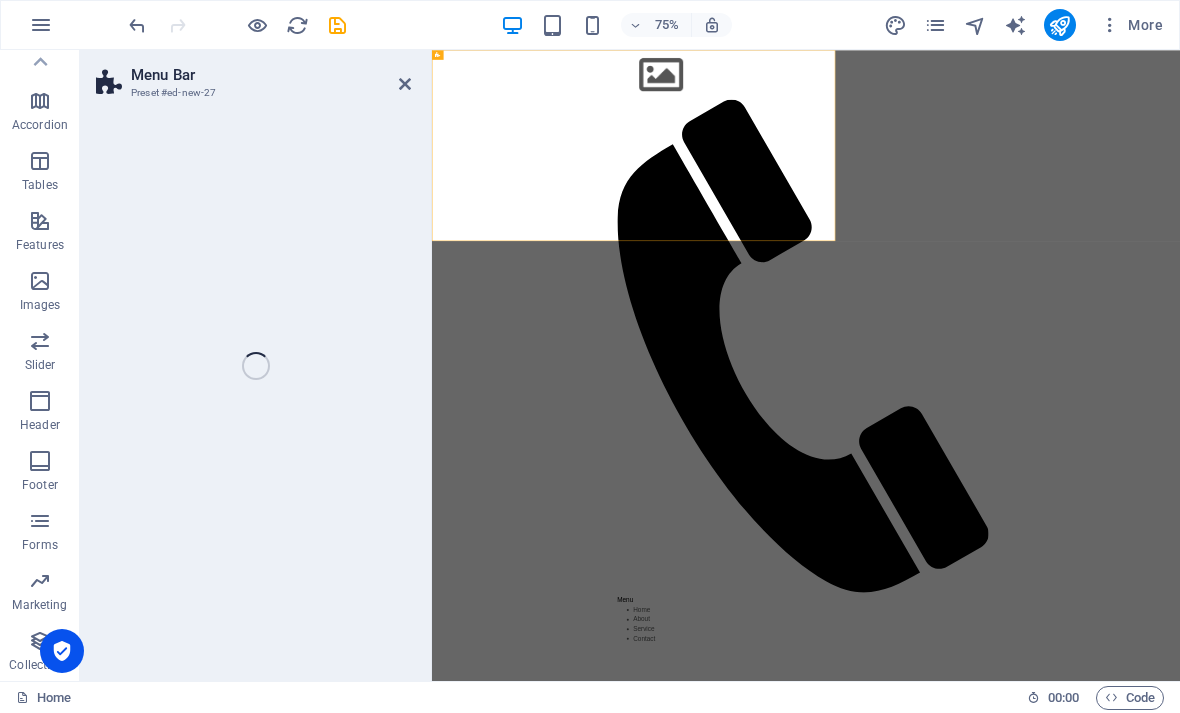 select on "rem" 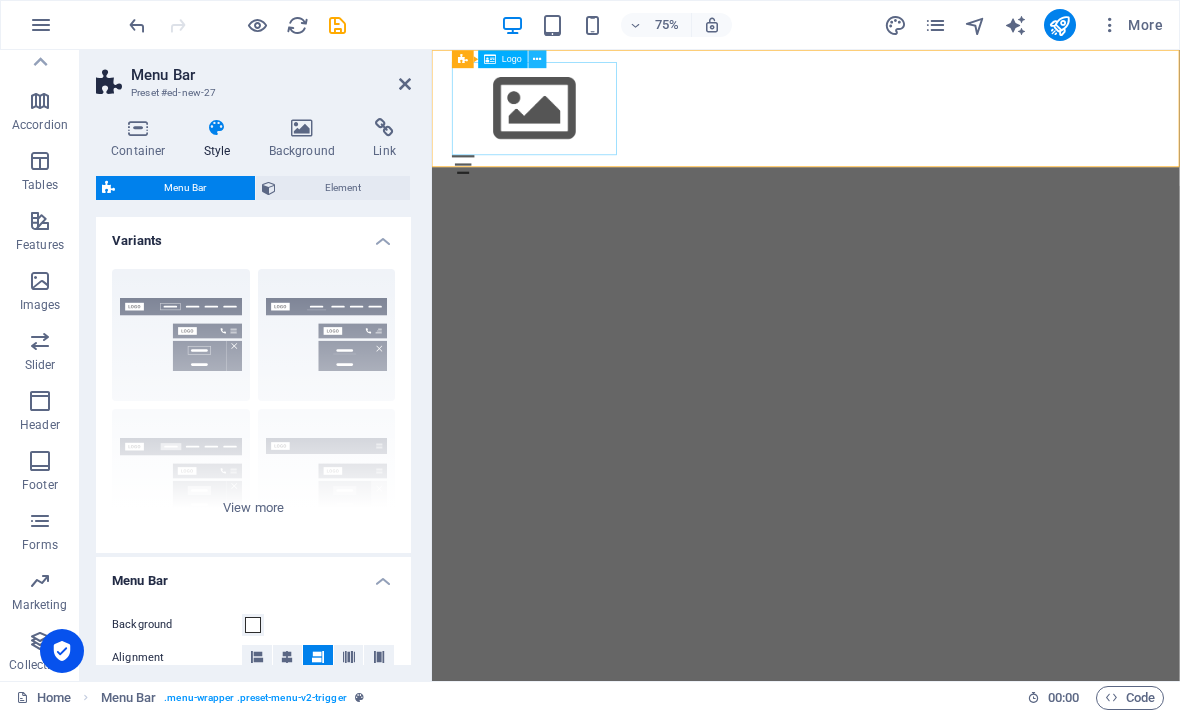 click at bounding box center [538, 59] 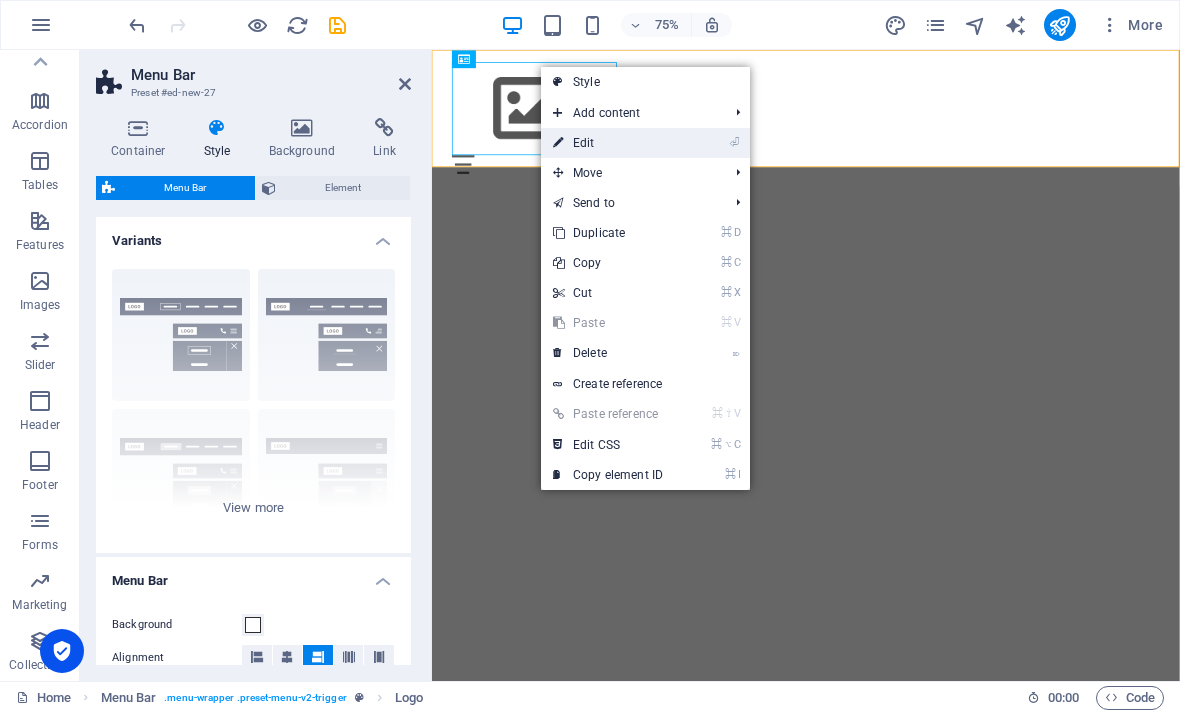 click on "⏎  Edit" at bounding box center [608, 143] 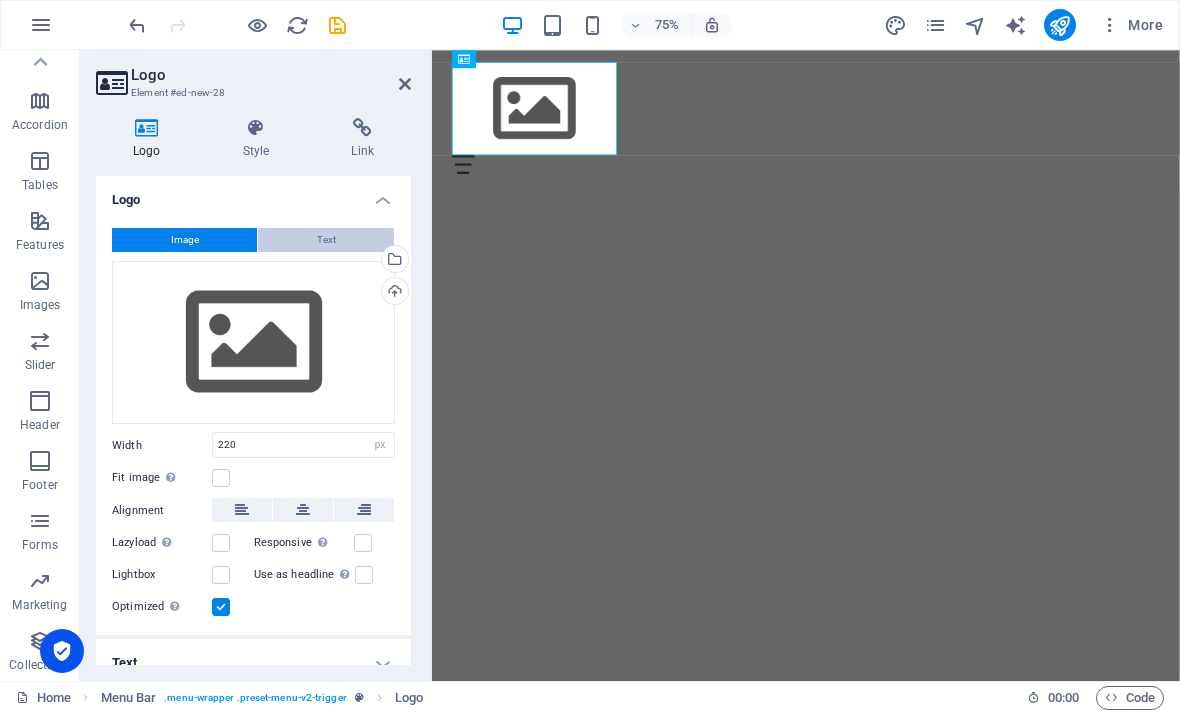 click on "Text" at bounding box center (326, 240) 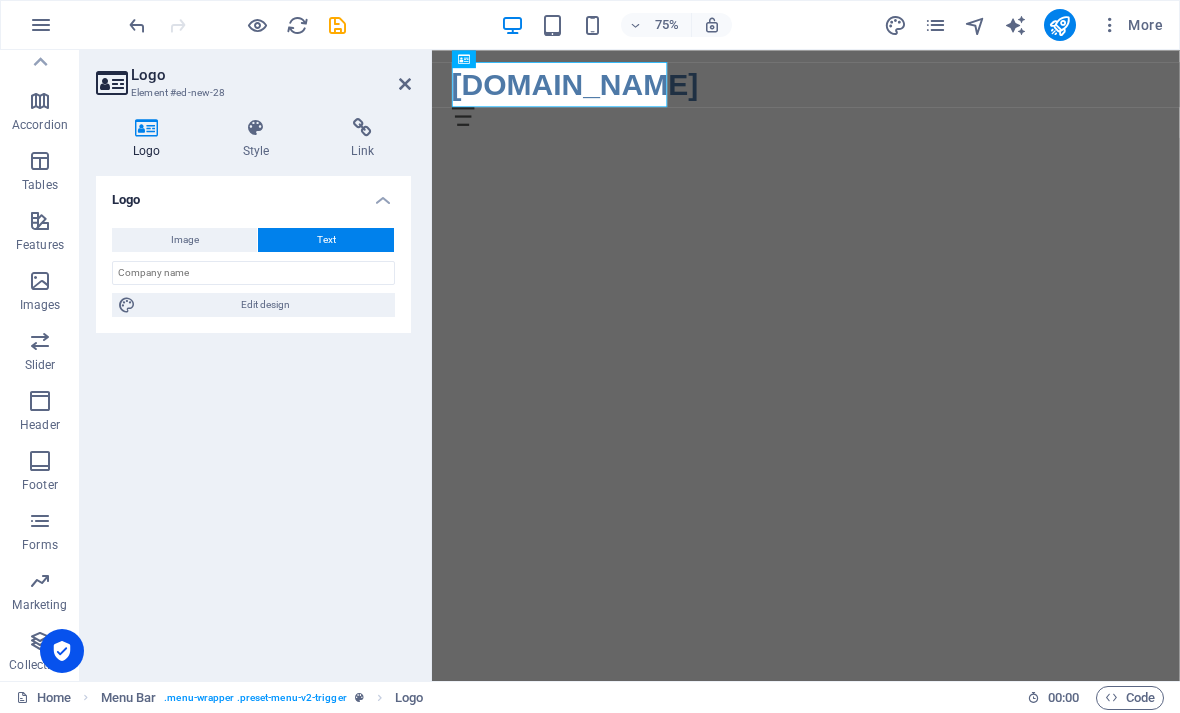 click on "Skip to main content
darkfactory.xyz Menu Home About Service Contact" at bounding box center [930, 108] 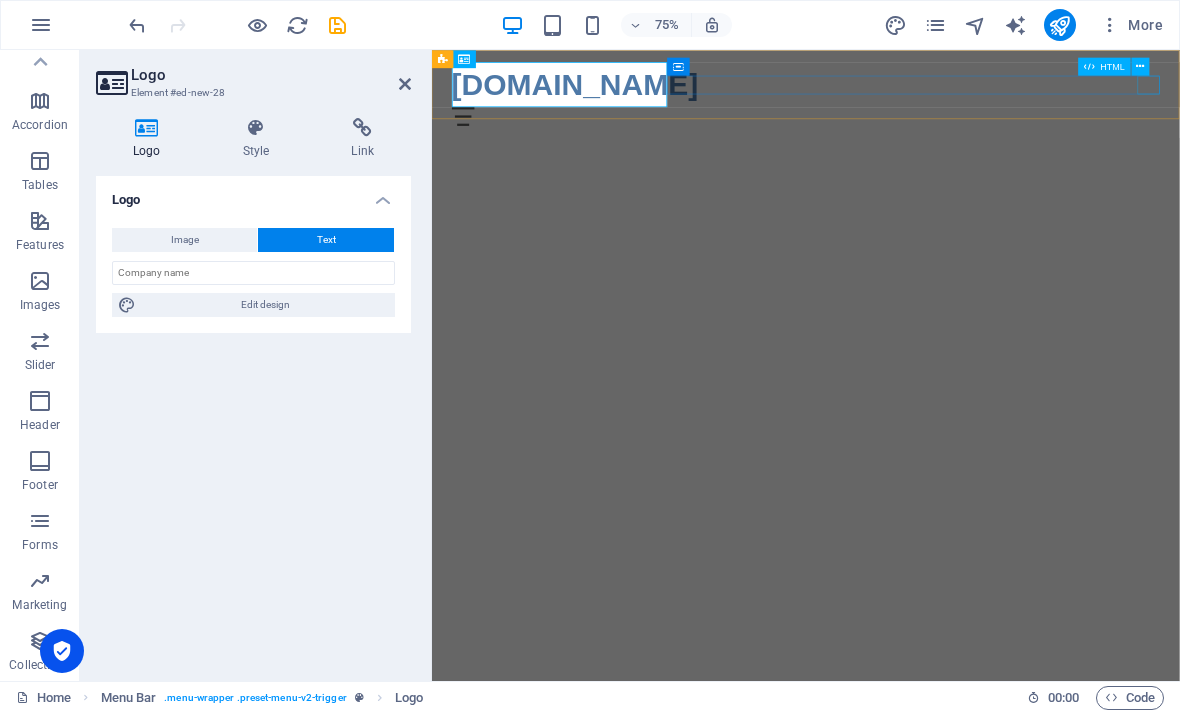 click on "Menu" at bounding box center [931, 138] 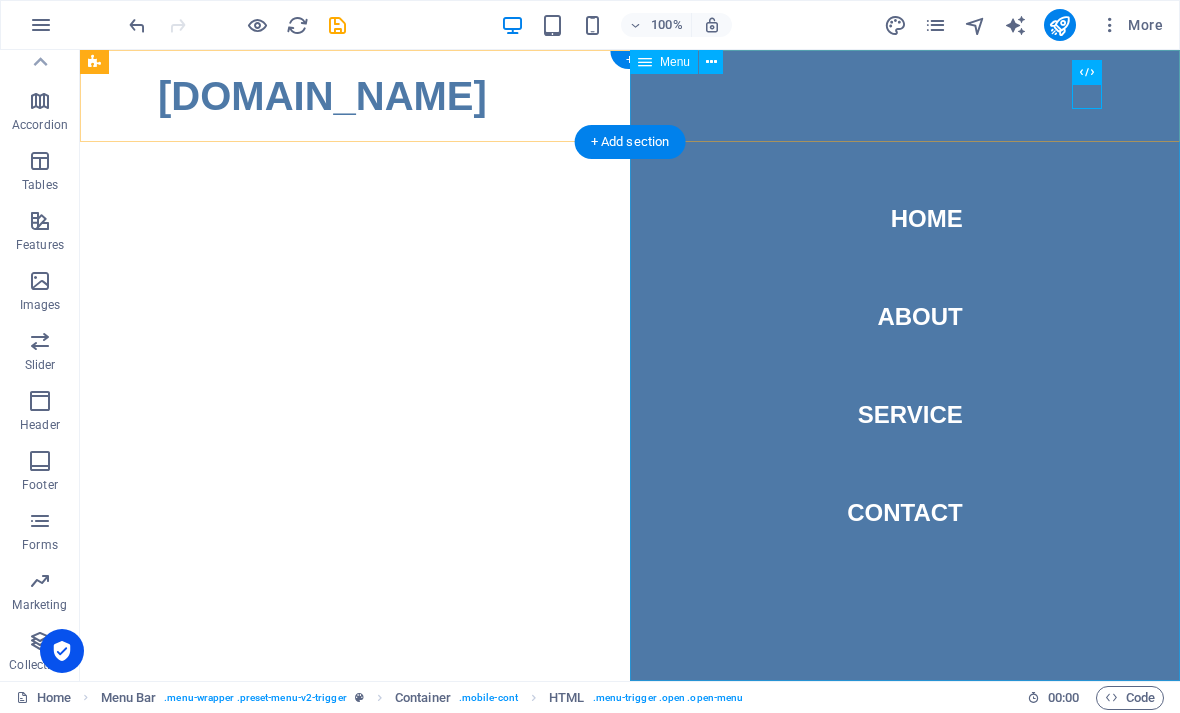 click on "Home About Service Contact" at bounding box center [905, 365] 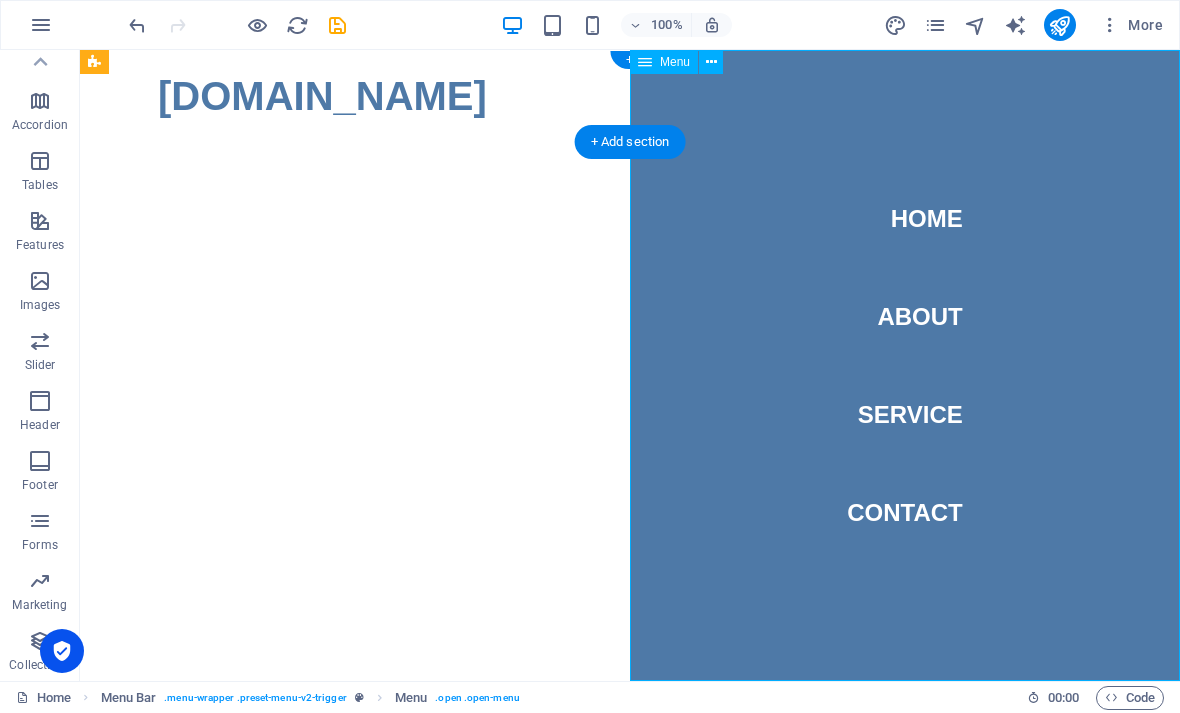 click on "Home About Service Contact" at bounding box center (905, 365) 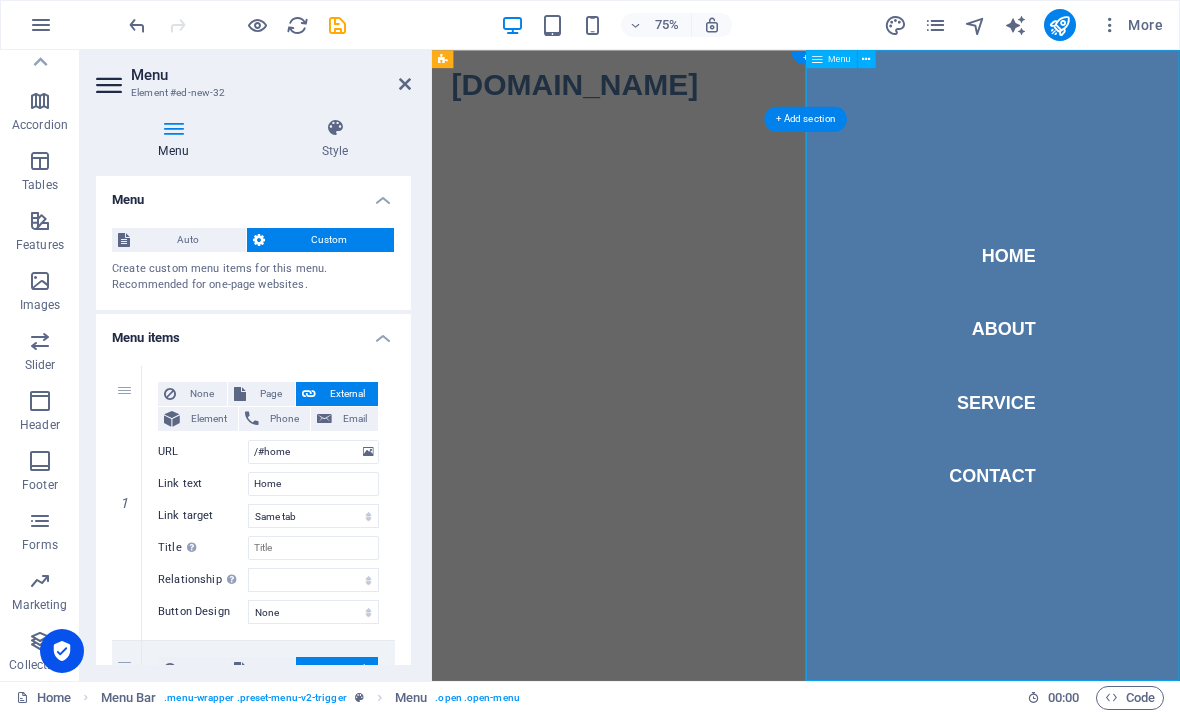 click on "Home About Service Contact" at bounding box center (1180, 470) 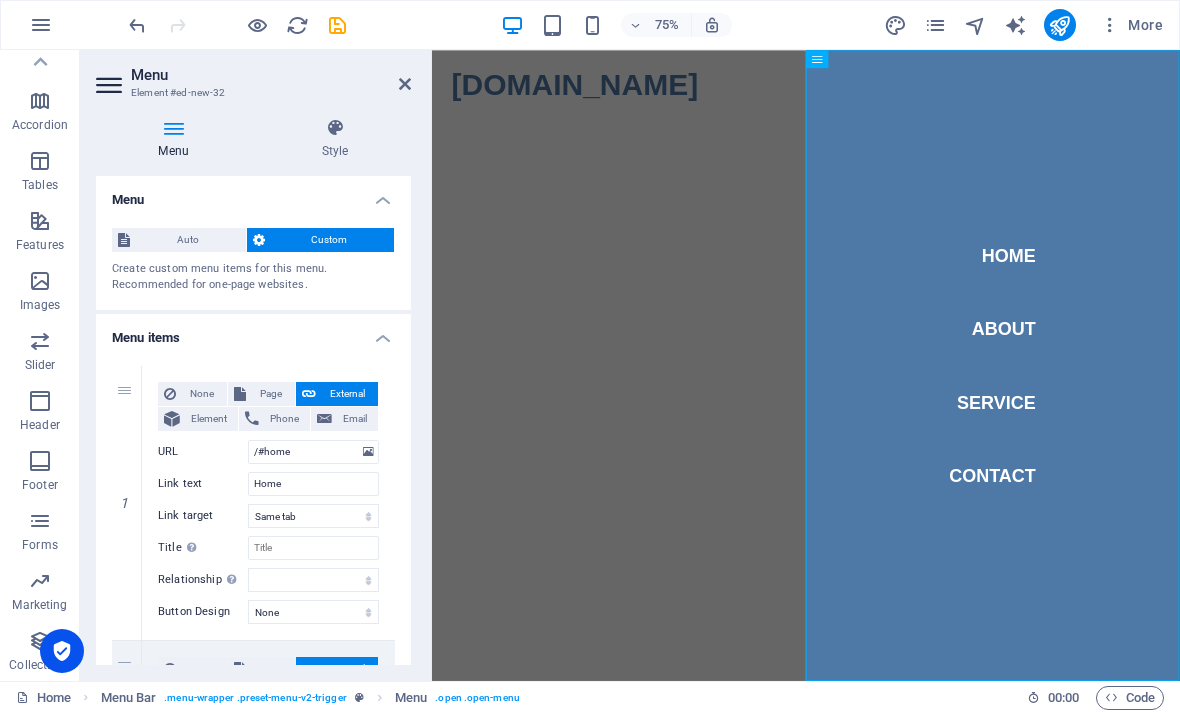 click on "Skip to main content
darkfactory.xyz Menu Home About Service Contact" at bounding box center [930, 96] 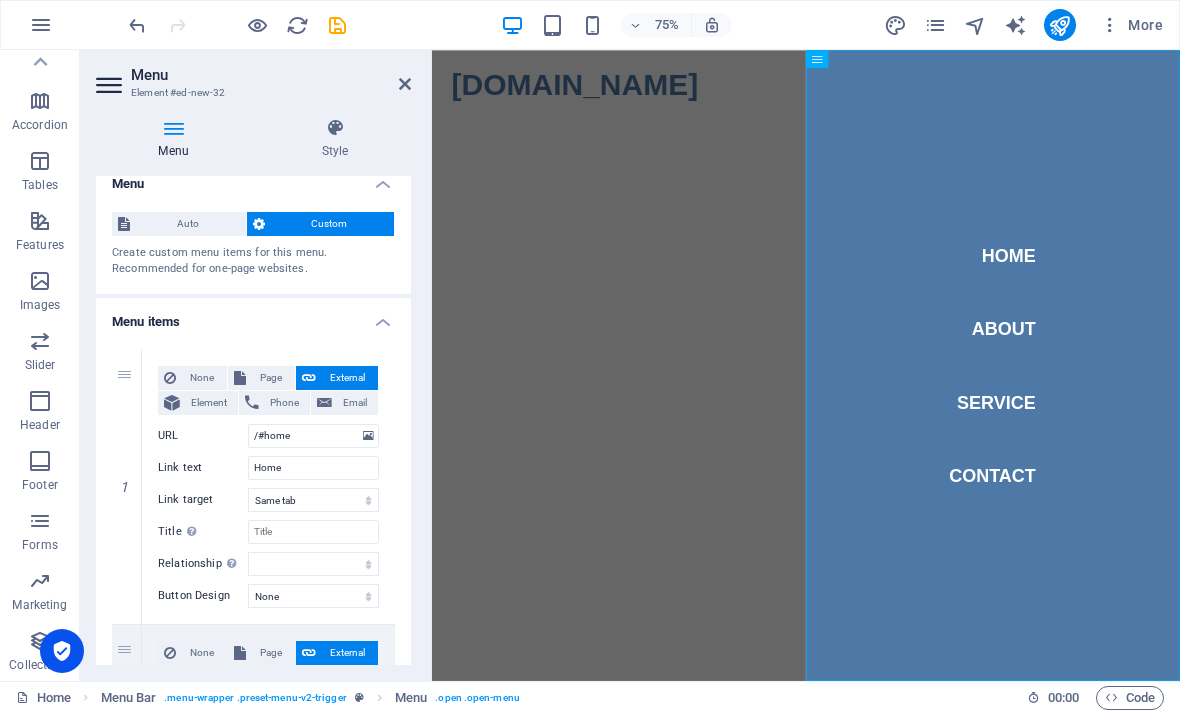 scroll, scrollTop: 12, scrollLeft: 0, axis: vertical 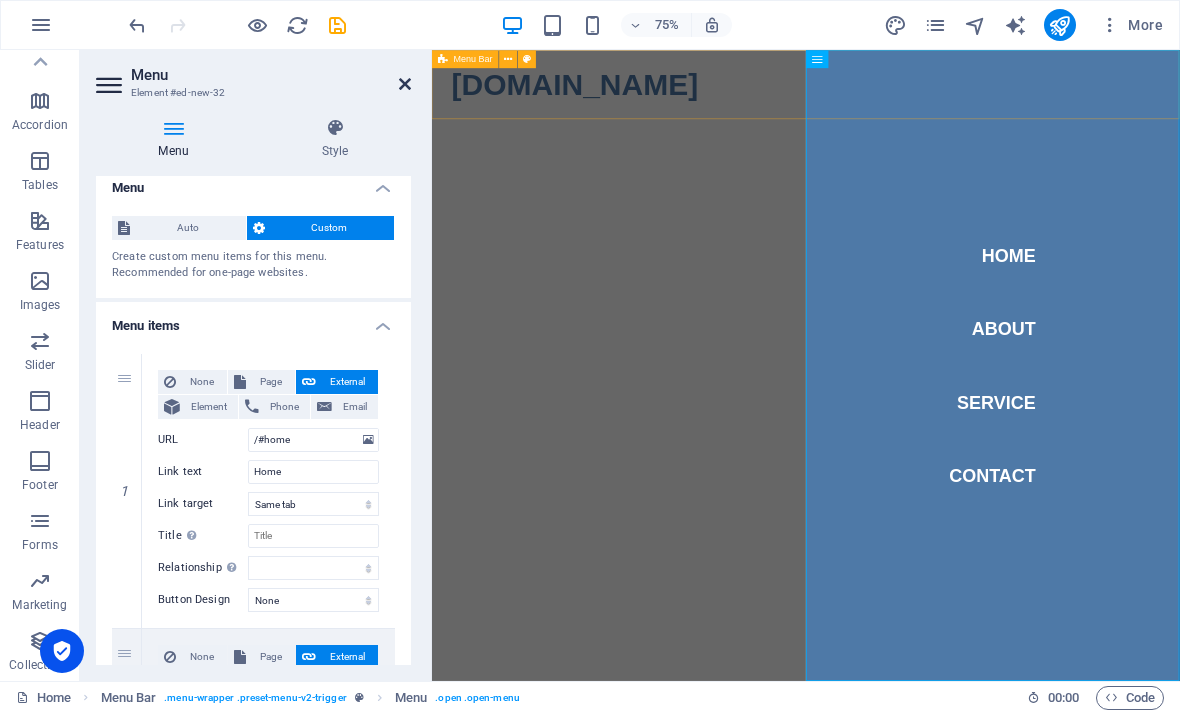 click at bounding box center [405, 84] 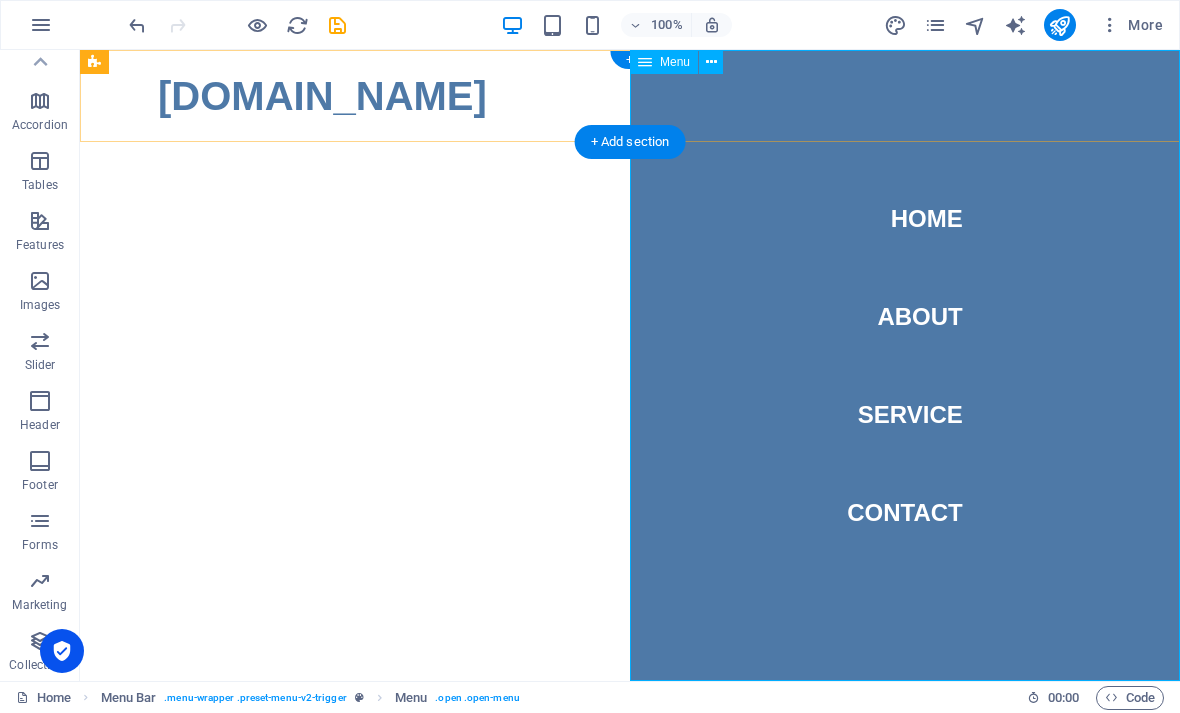 click on "Home About Service Contact" at bounding box center (905, 365) 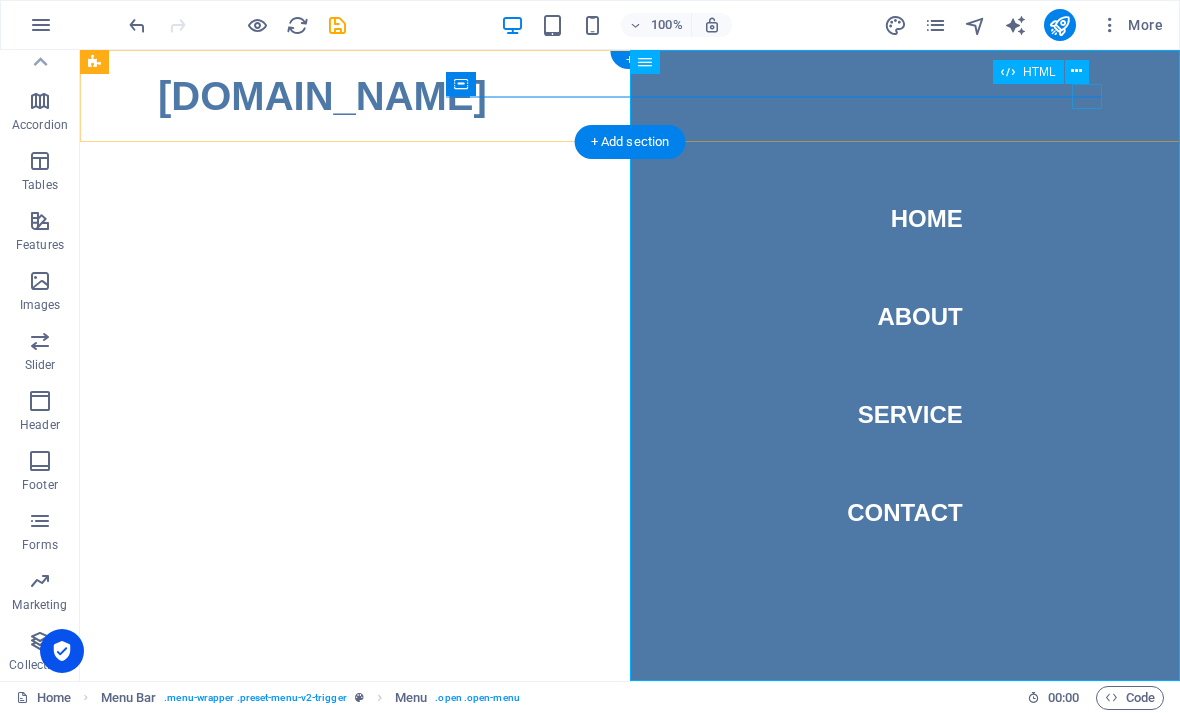 click on "Menu" at bounding box center [173, 138] 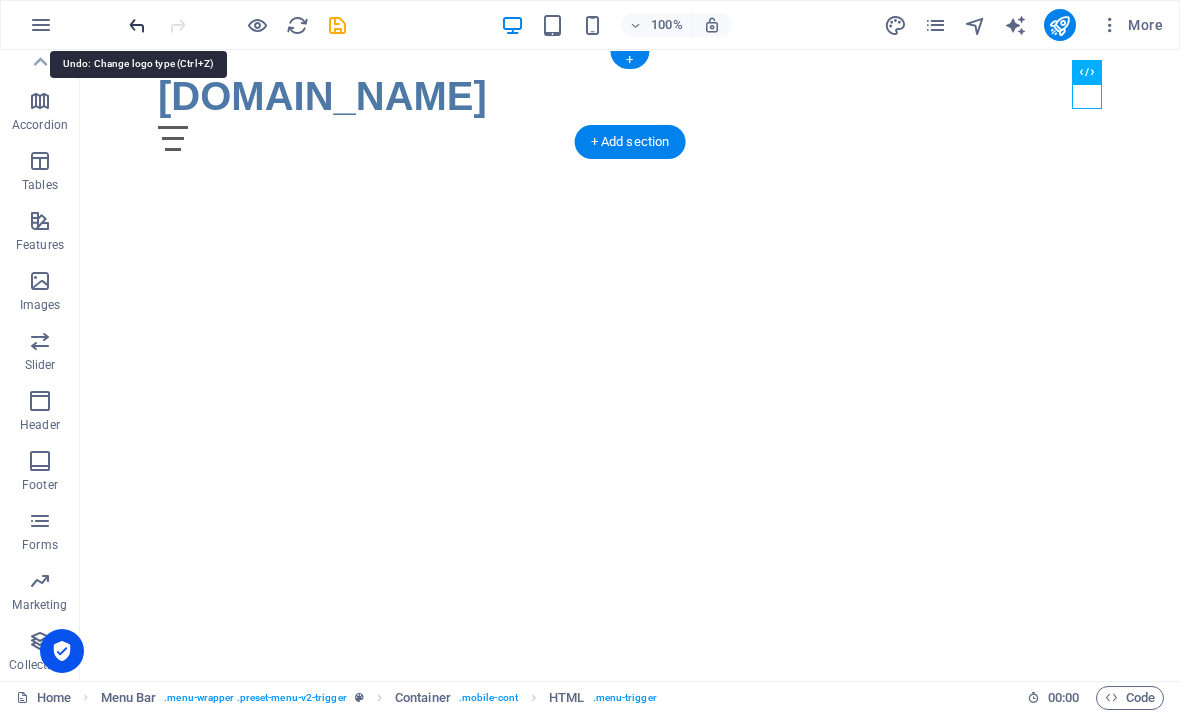 click at bounding box center [137, 25] 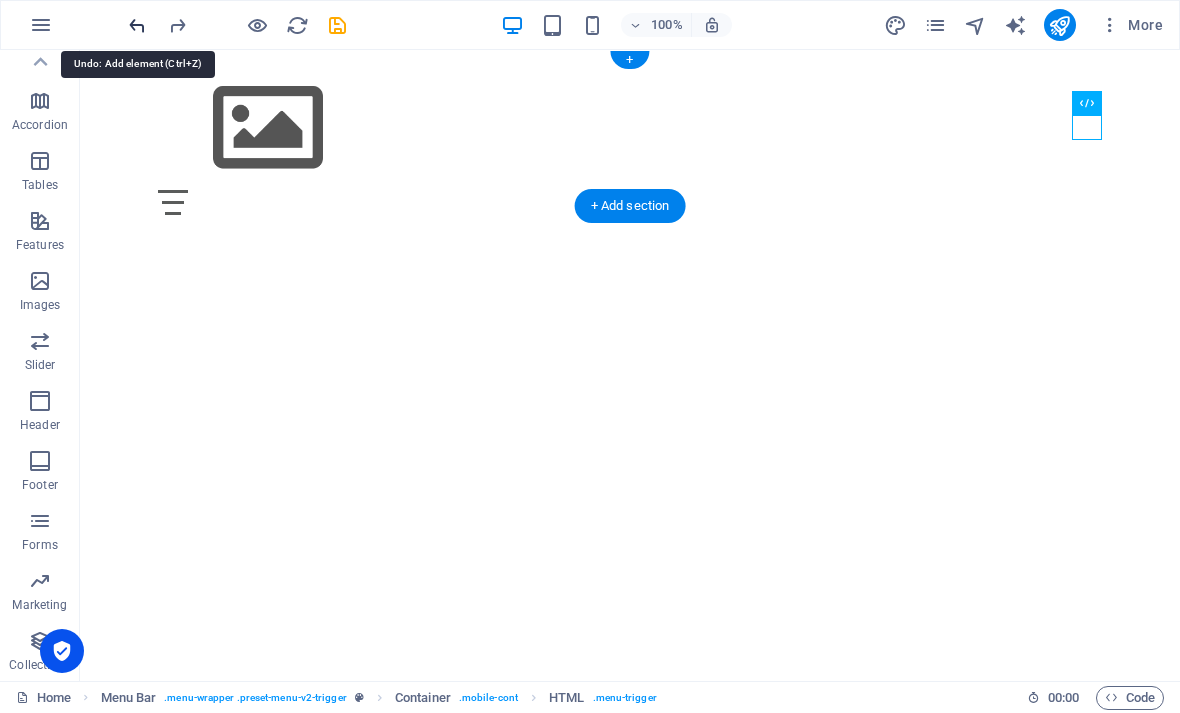 click at bounding box center (137, 25) 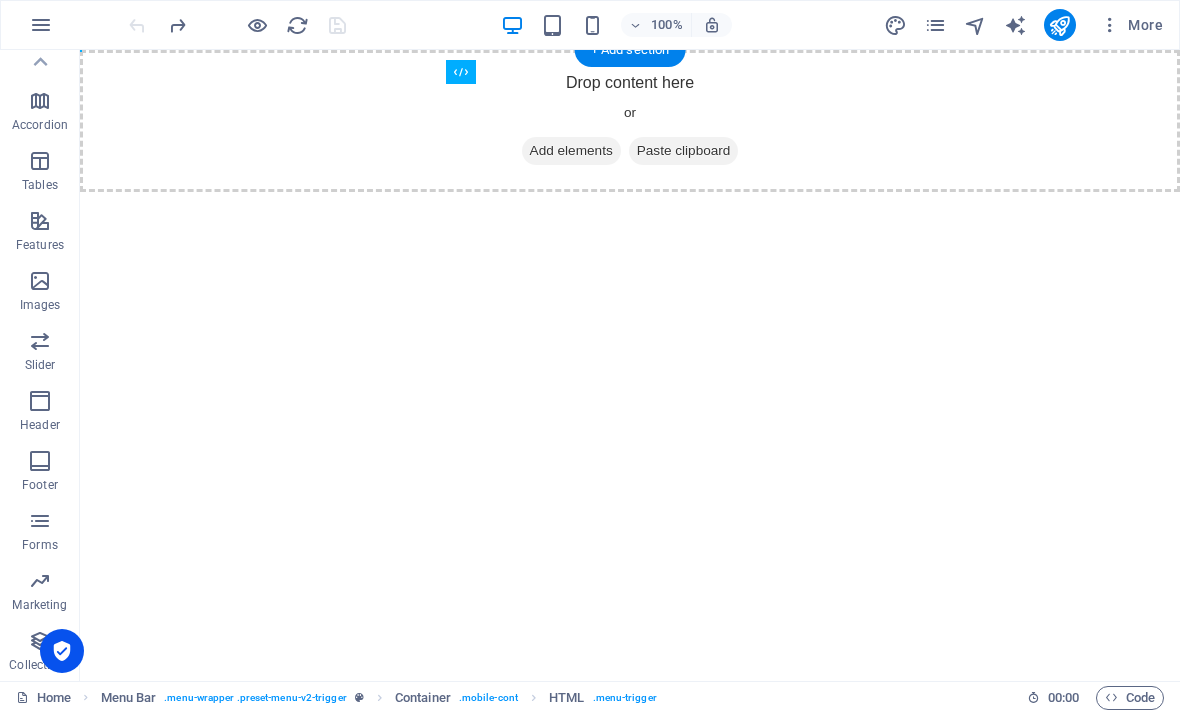 click at bounding box center (237, 25) 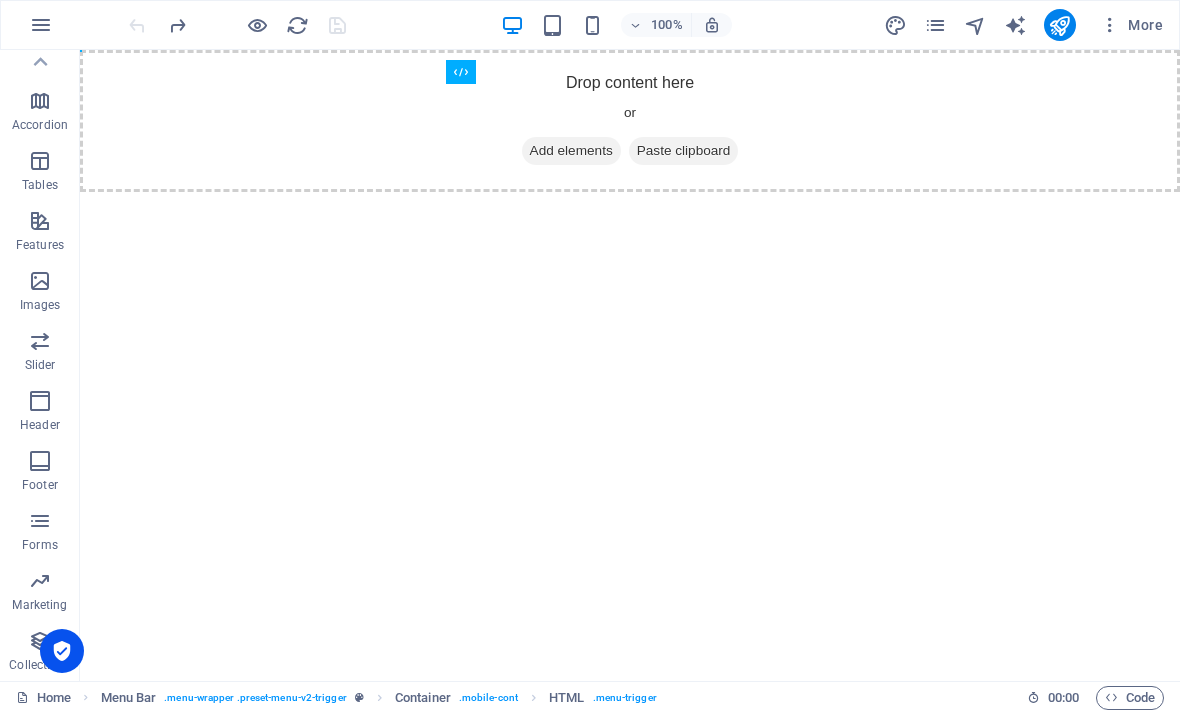 click at bounding box center (237, 25) 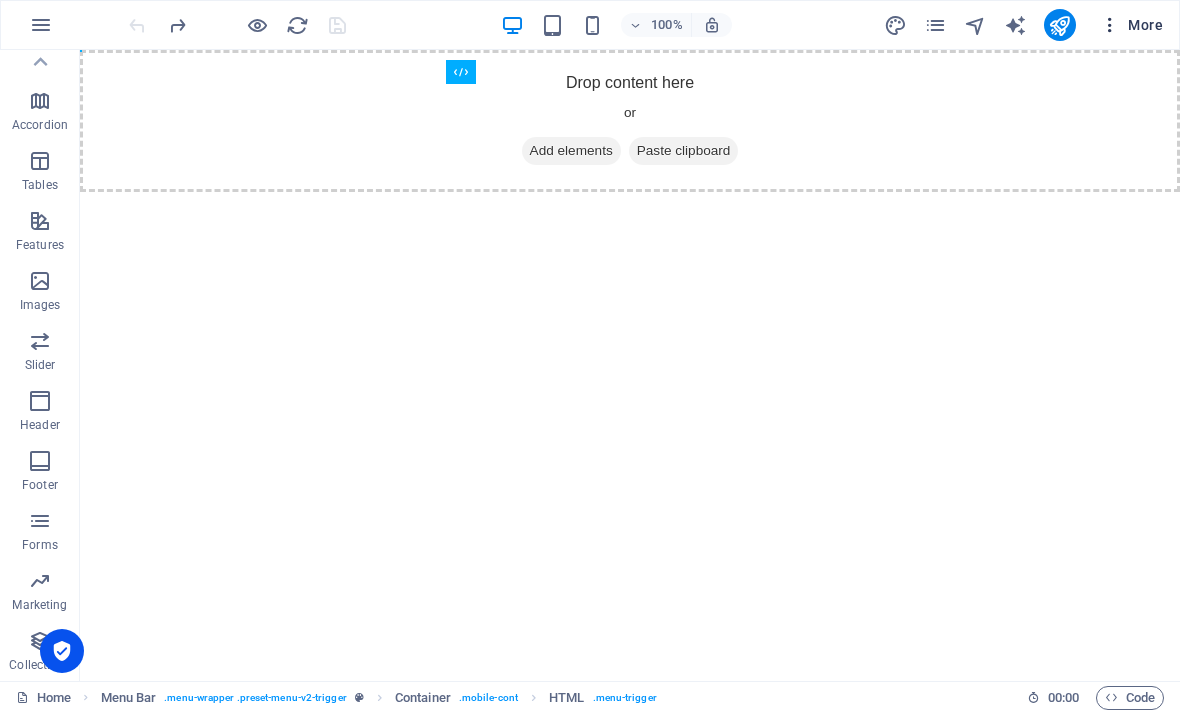 click at bounding box center [1110, 25] 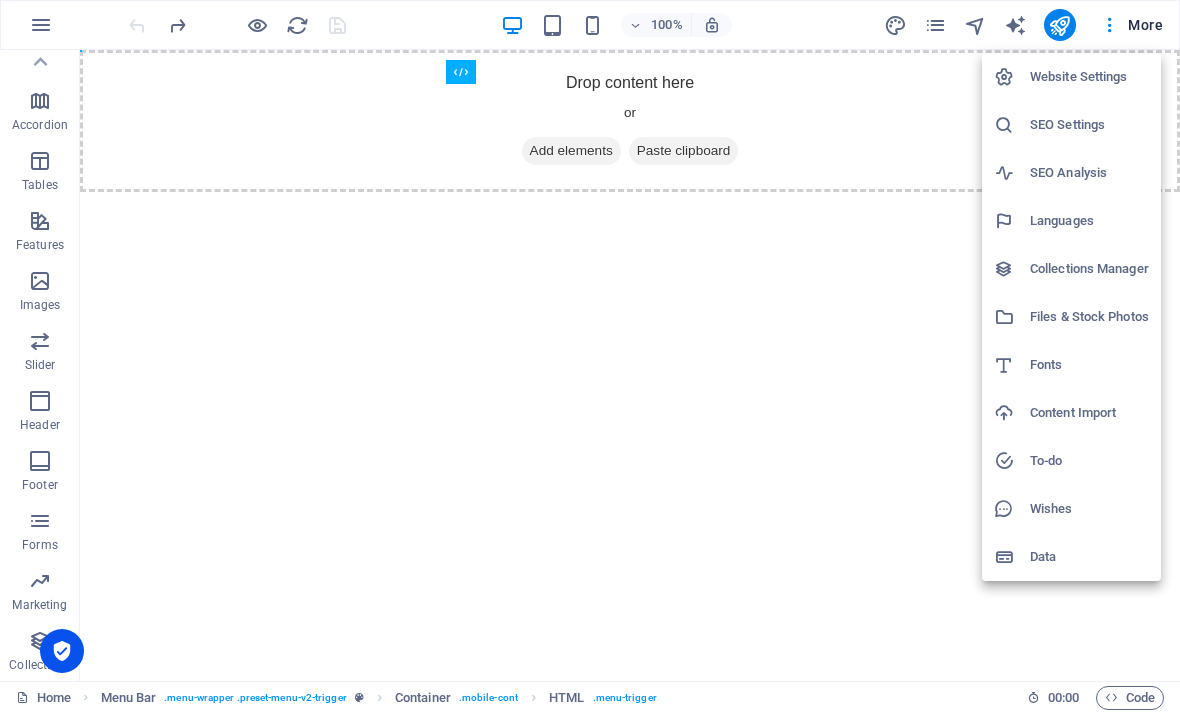 click at bounding box center (590, 356) 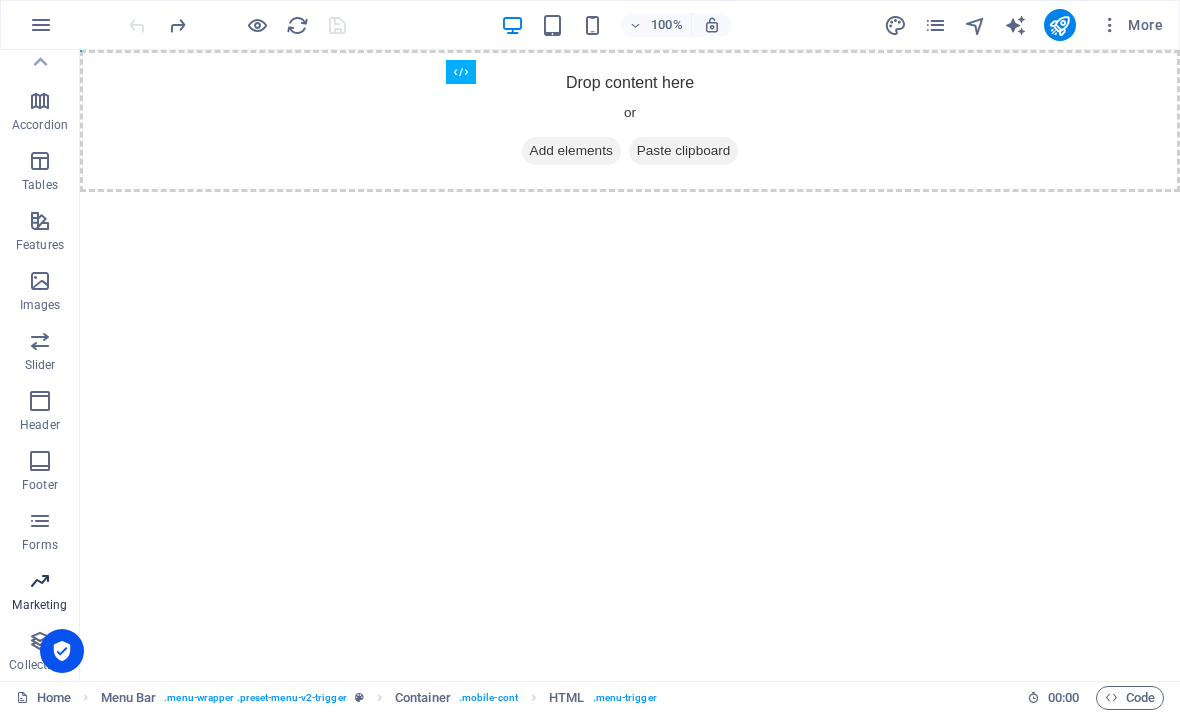 click on "Marketing" at bounding box center (40, 591) 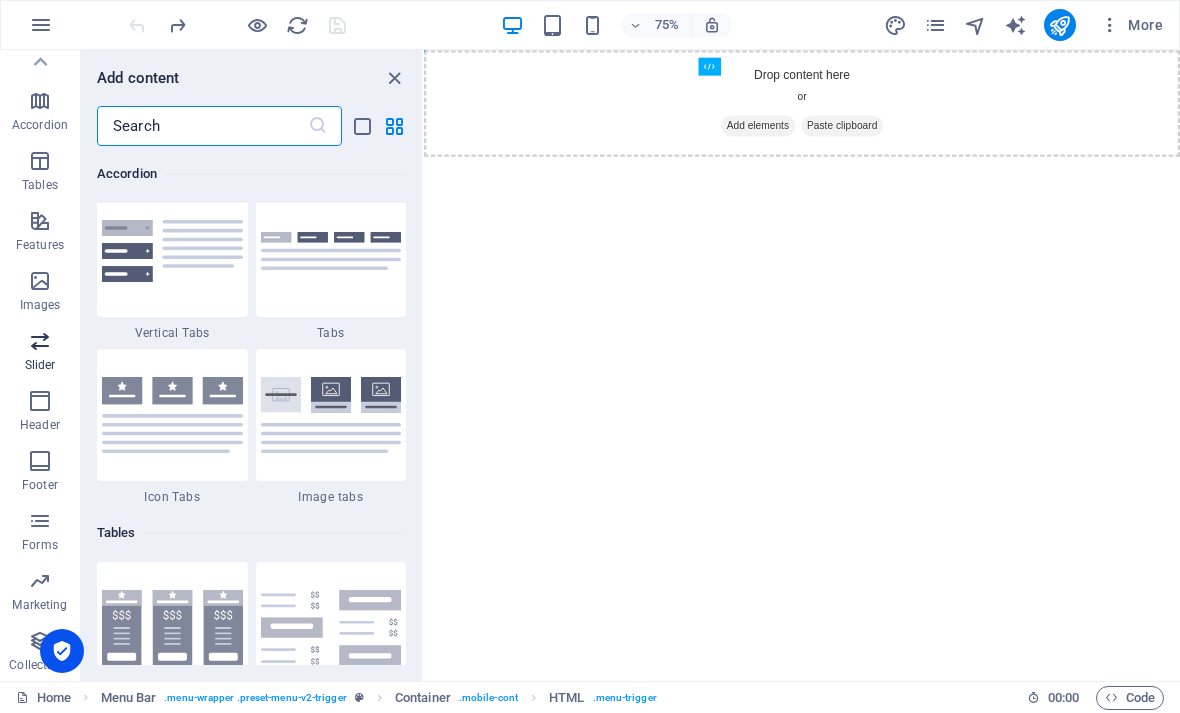 scroll, scrollTop: 13141, scrollLeft: 0, axis: vertical 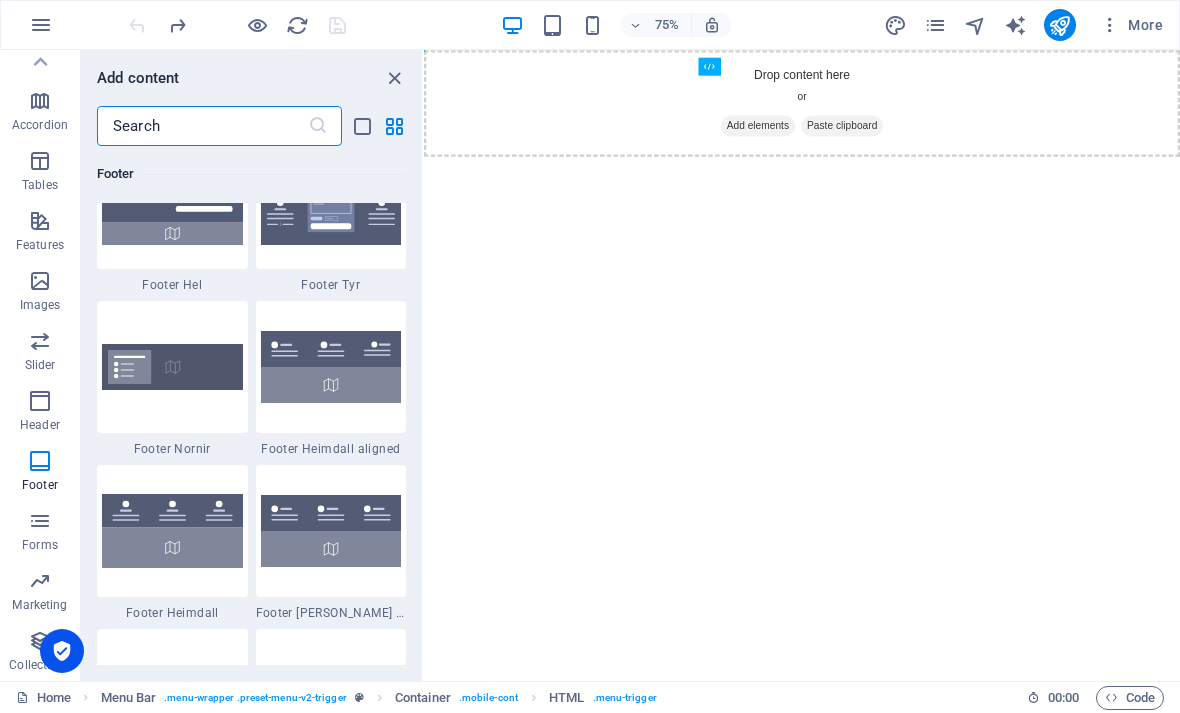 click on "Skip to main content
Drop content here or  Add elements  Paste clipboard" at bounding box center (928, 121) 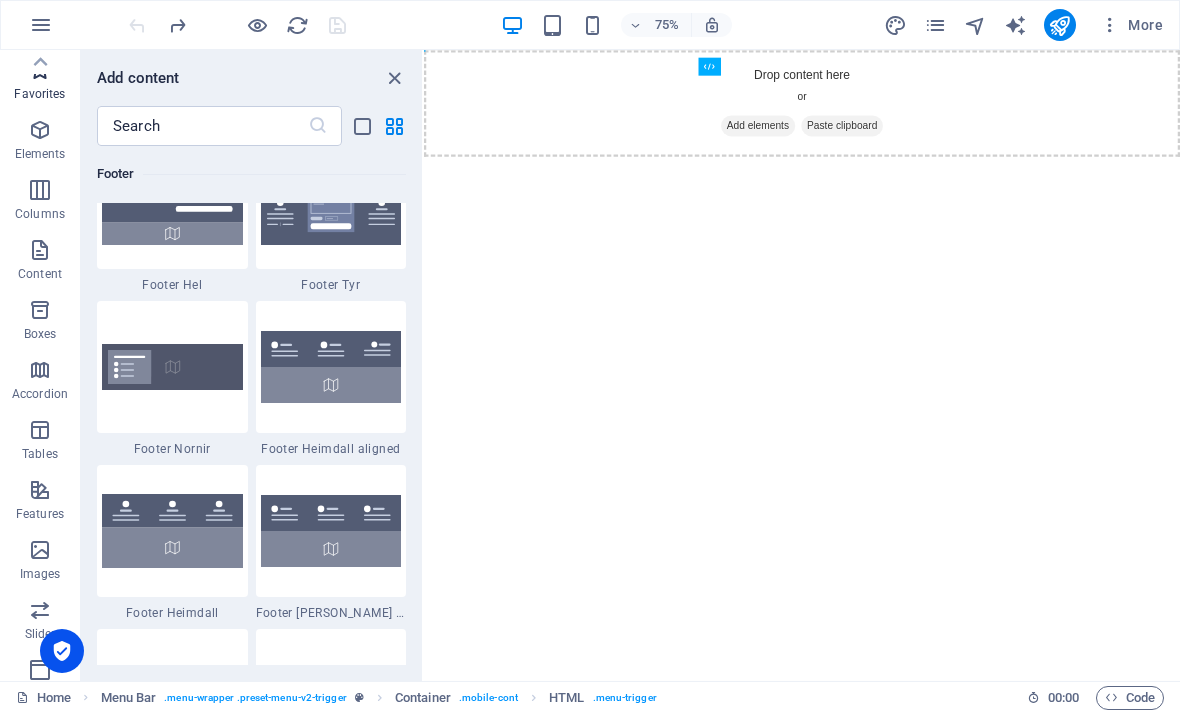 scroll, scrollTop: 0, scrollLeft: 0, axis: both 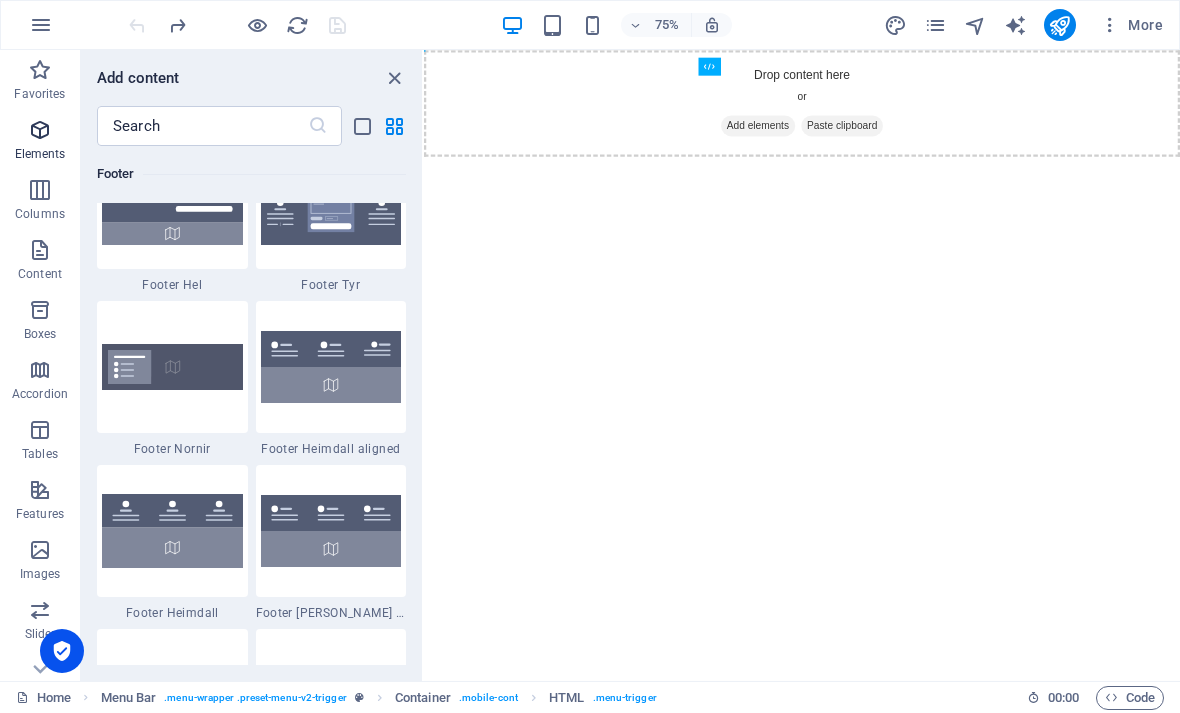 click at bounding box center (40, 130) 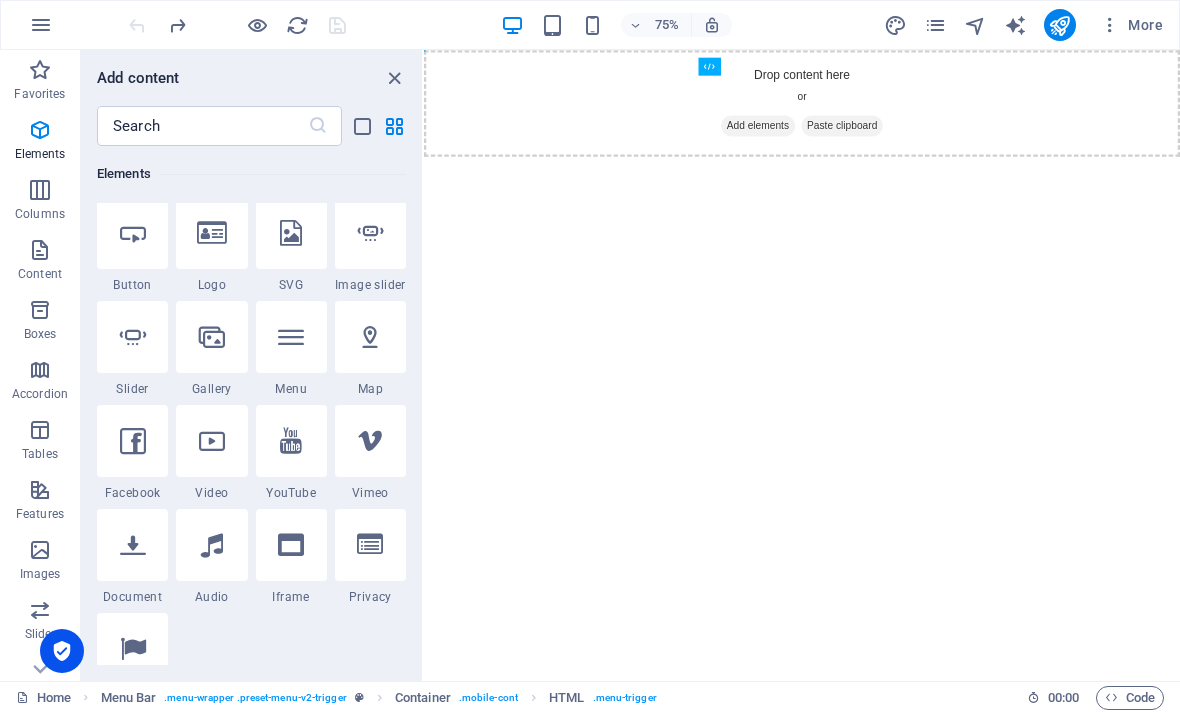 scroll, scrollTop: 445, scrollLeft: 0, axis: vertical 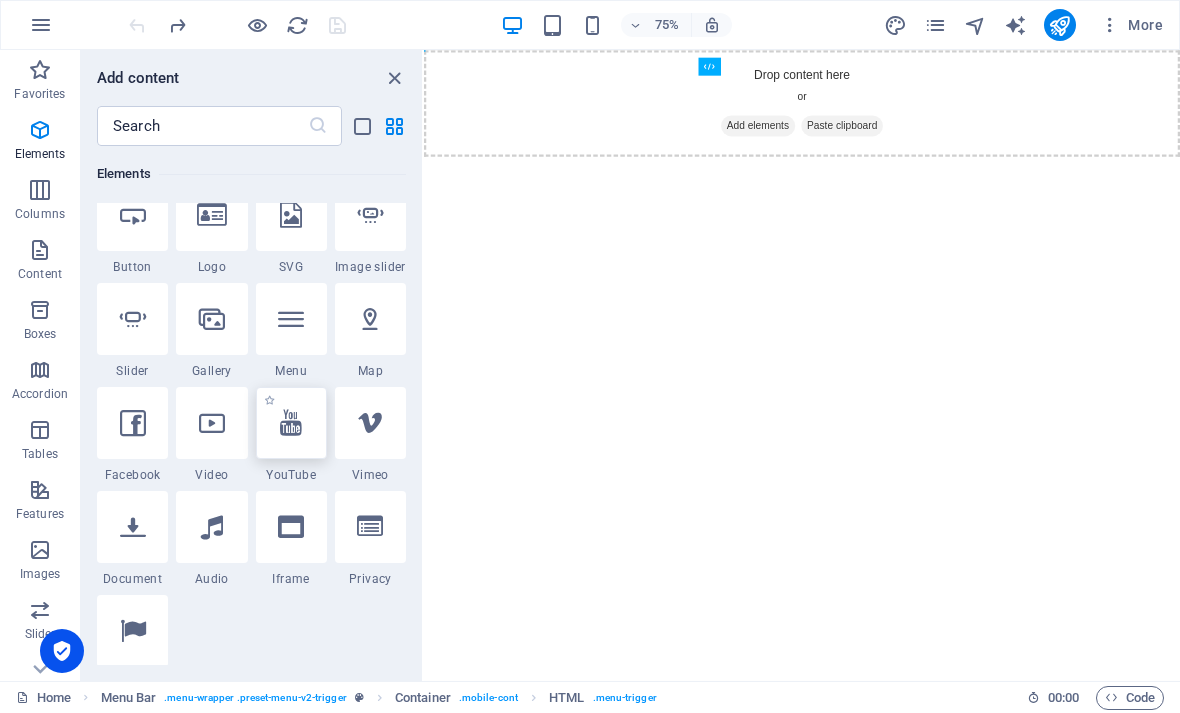 click at bounding box center (291, 423) 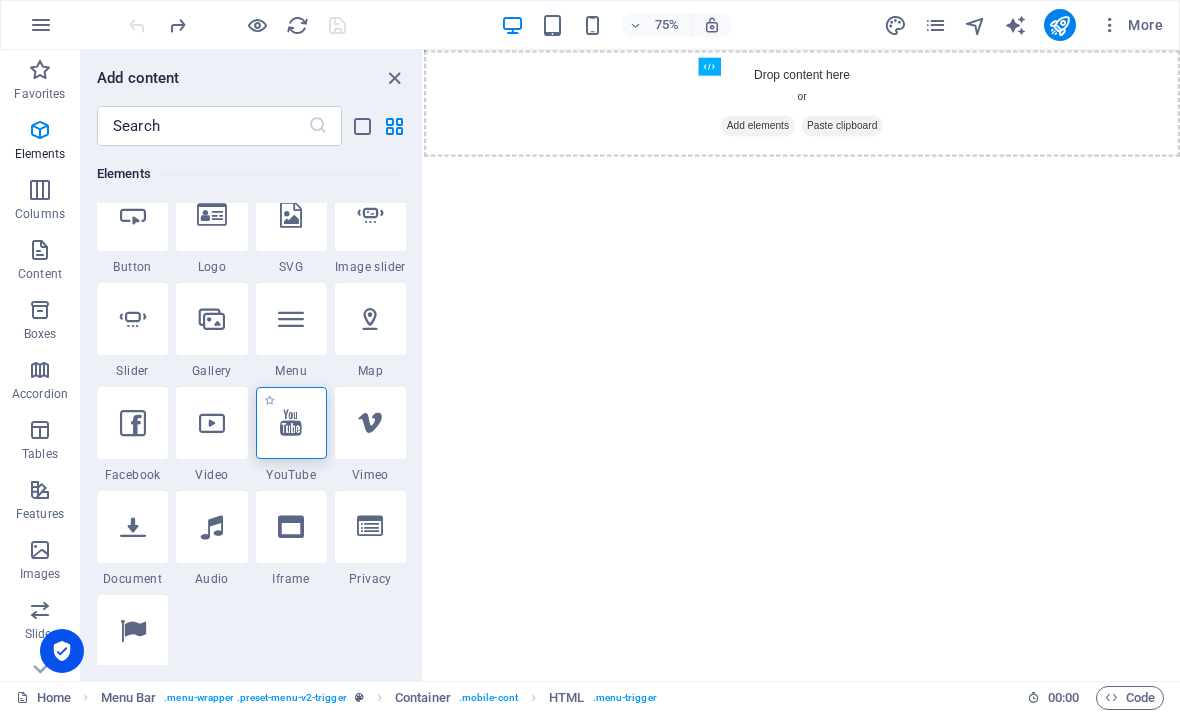 click at bounding box center [291, 423] 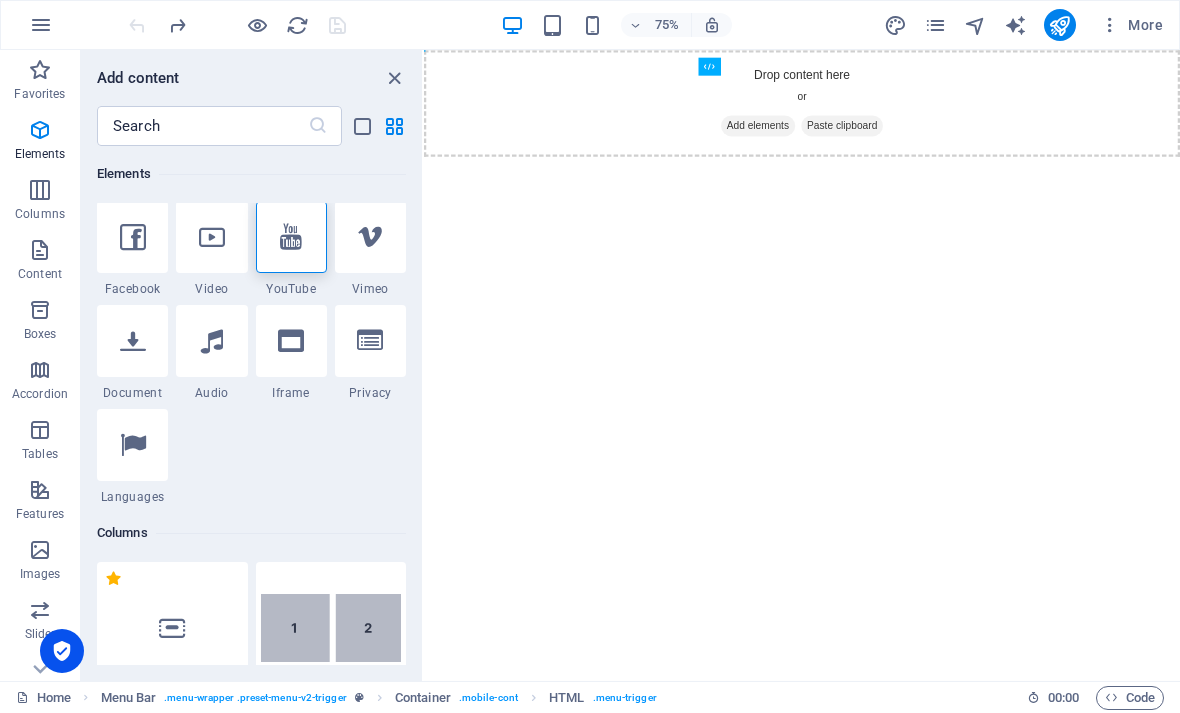 scroll, scrollTop: 630, scrollLeft: 0, axis: vertical 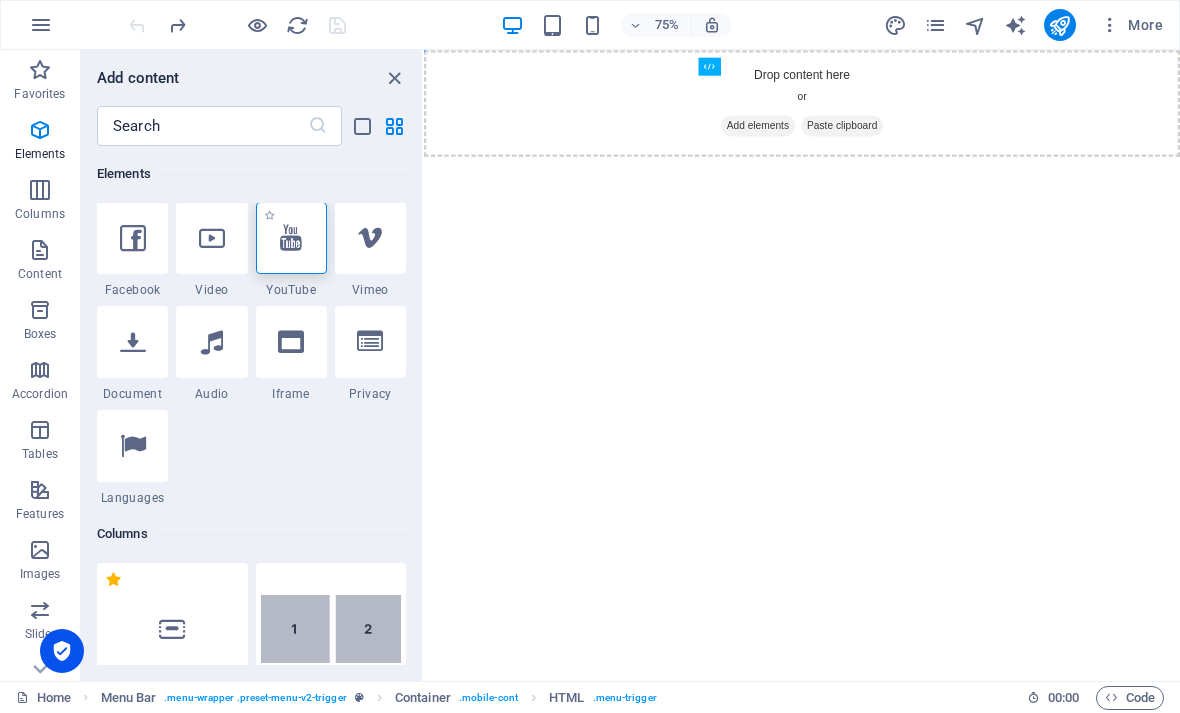 click at bounding box center [291, 238] 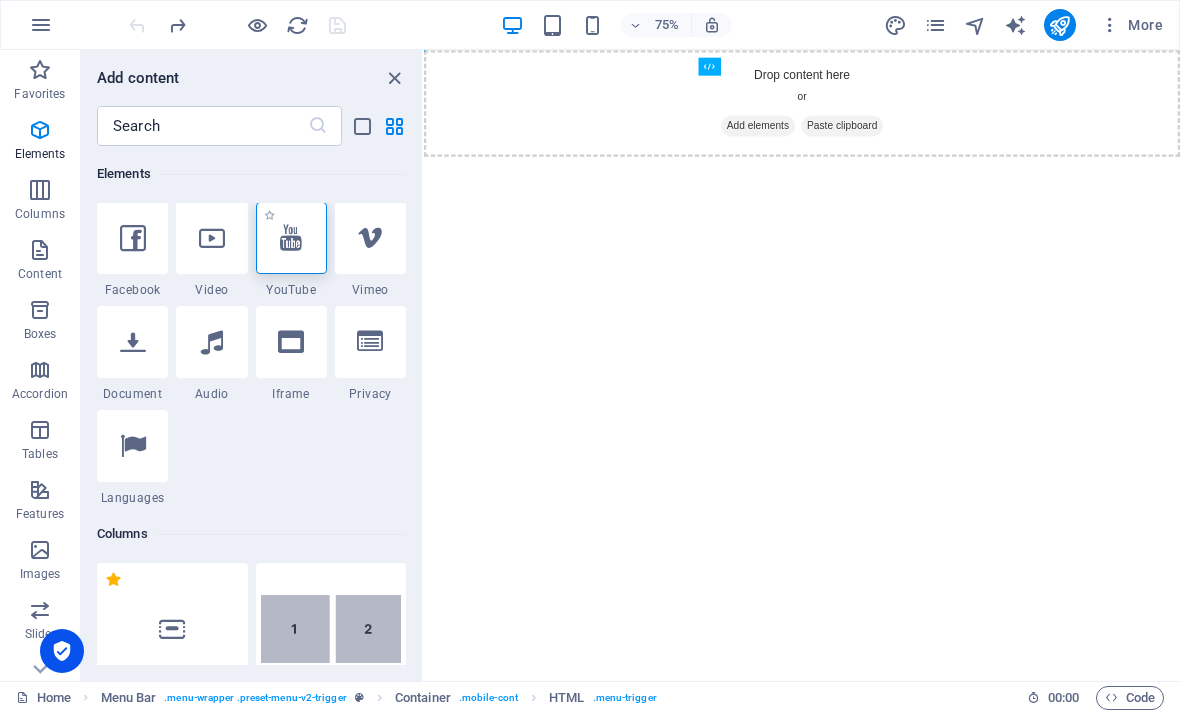 click at bounding box center [291, 238] 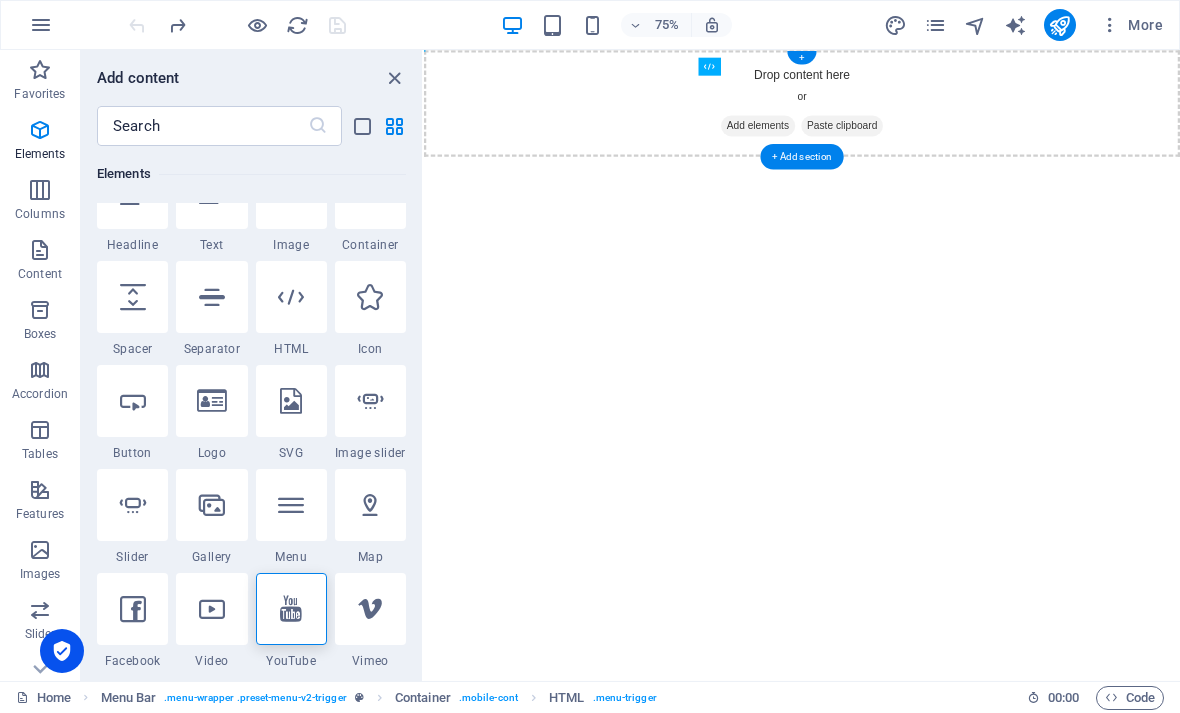 drag, startPoint x: 721, startPoint y: 279, endPoint x: 692, endPoint y: 109, distance: 172.4558 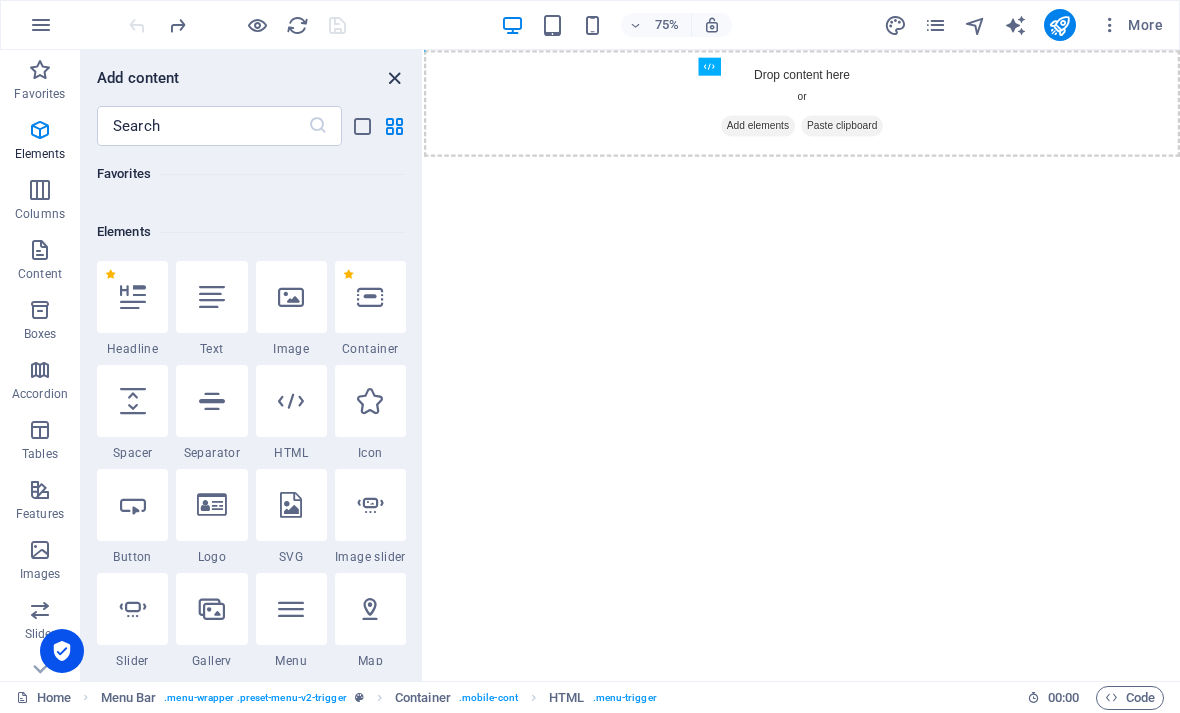 click at bounding box center (394, 78) 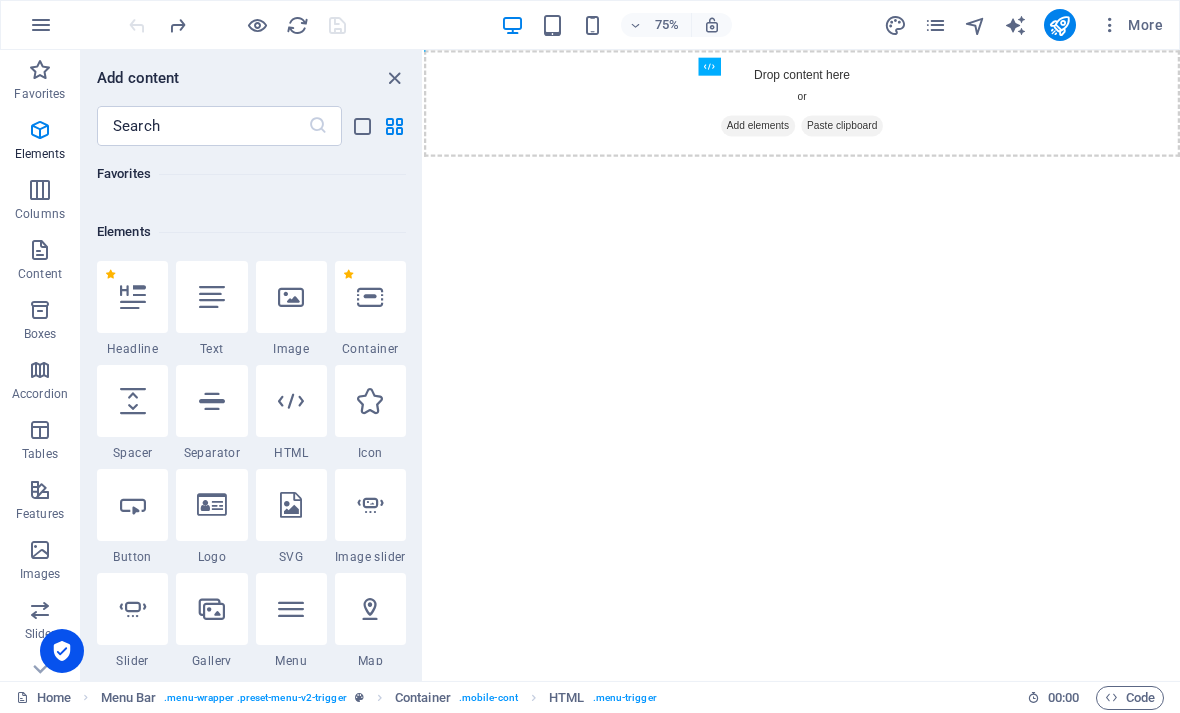 click on "Add content" at bounding box center [251, 78] 